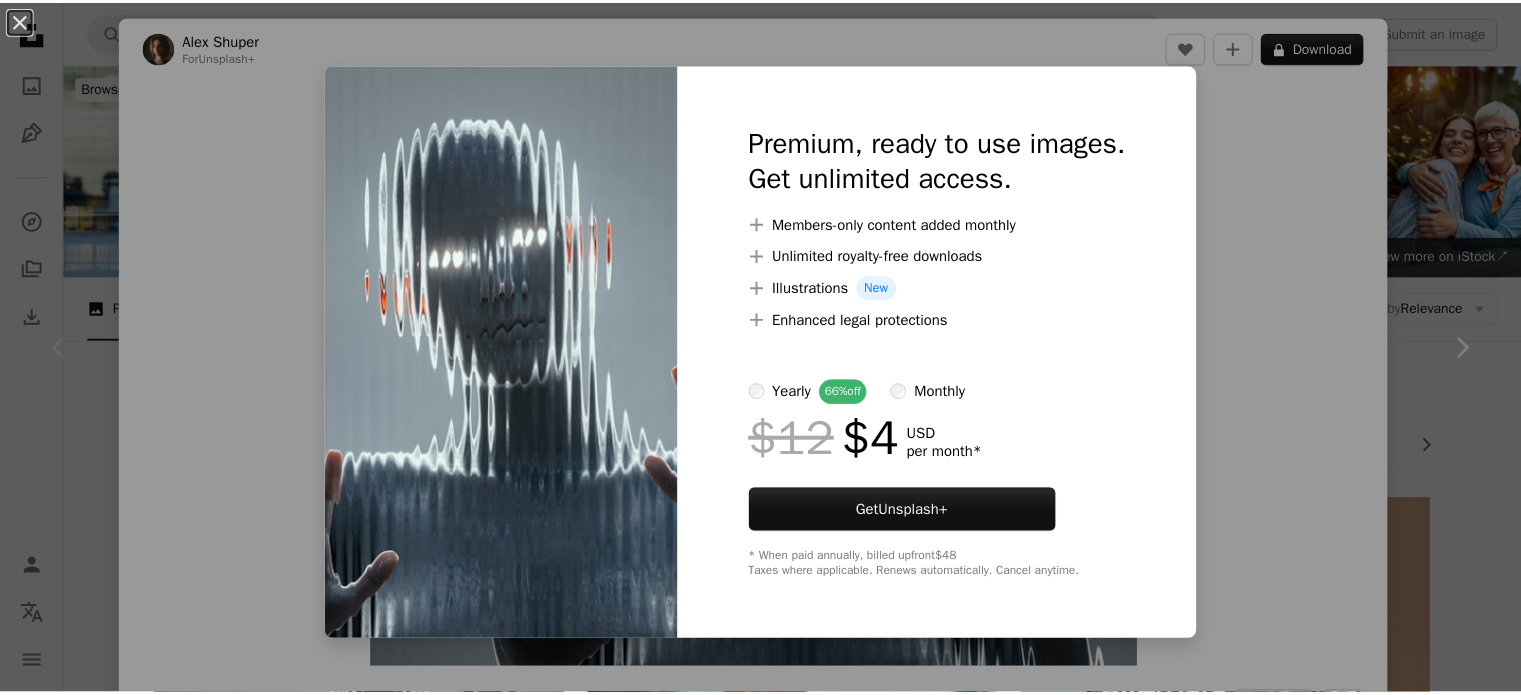 scroll, scrollTop: 290, scrollLeft: 0, axis: vertical 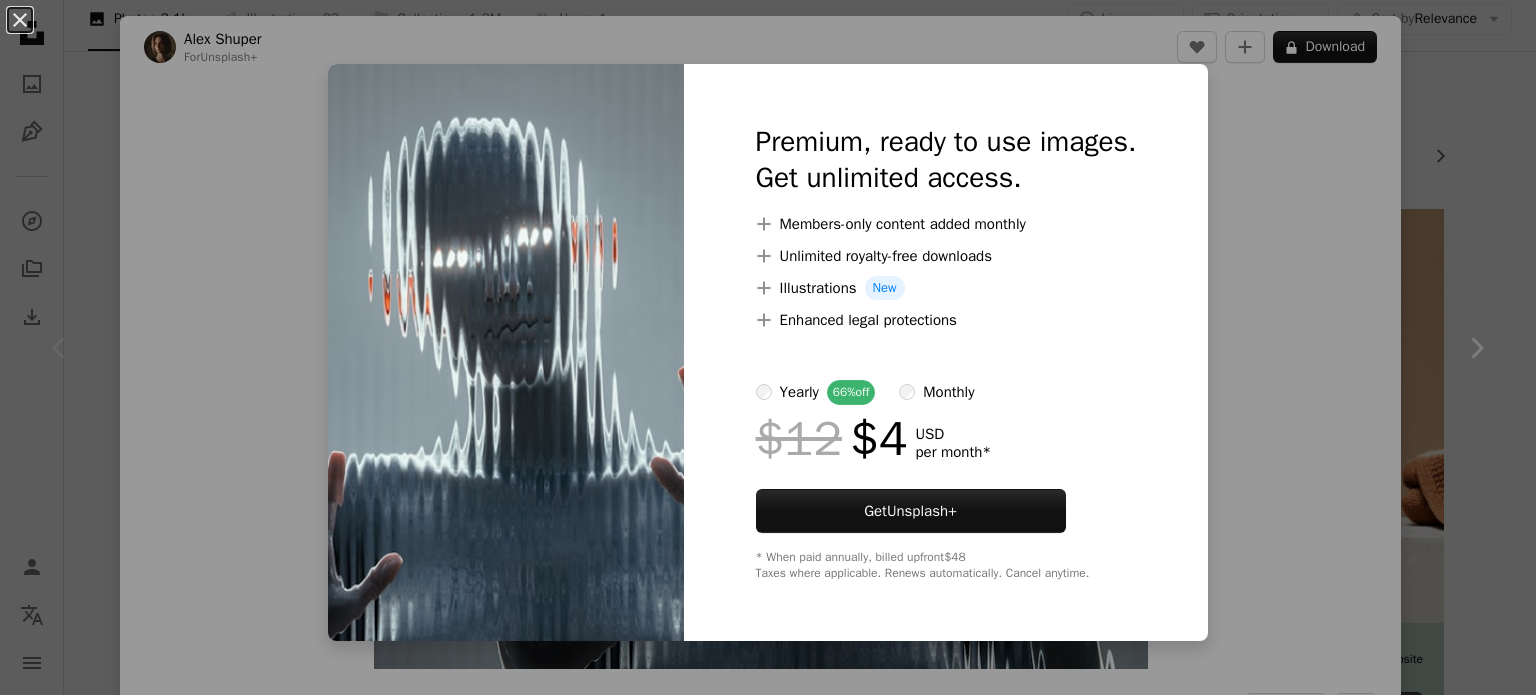 click on "An X shape Premium, ready to use images. Get unlimited access. A plus sign Members-only content added monthly A plus sign Unlimited royalty-free downloads A plus sign Illustrations  New A plus sign Enhanced legal protections yearly 66%  off monthly $12   $4 USD per month * Get  Unsplash+ * When paid annually, billed upfront  $48 Taxes where applicable. Renews automatically. Cancel anytime." at bounding box center (768, 347) 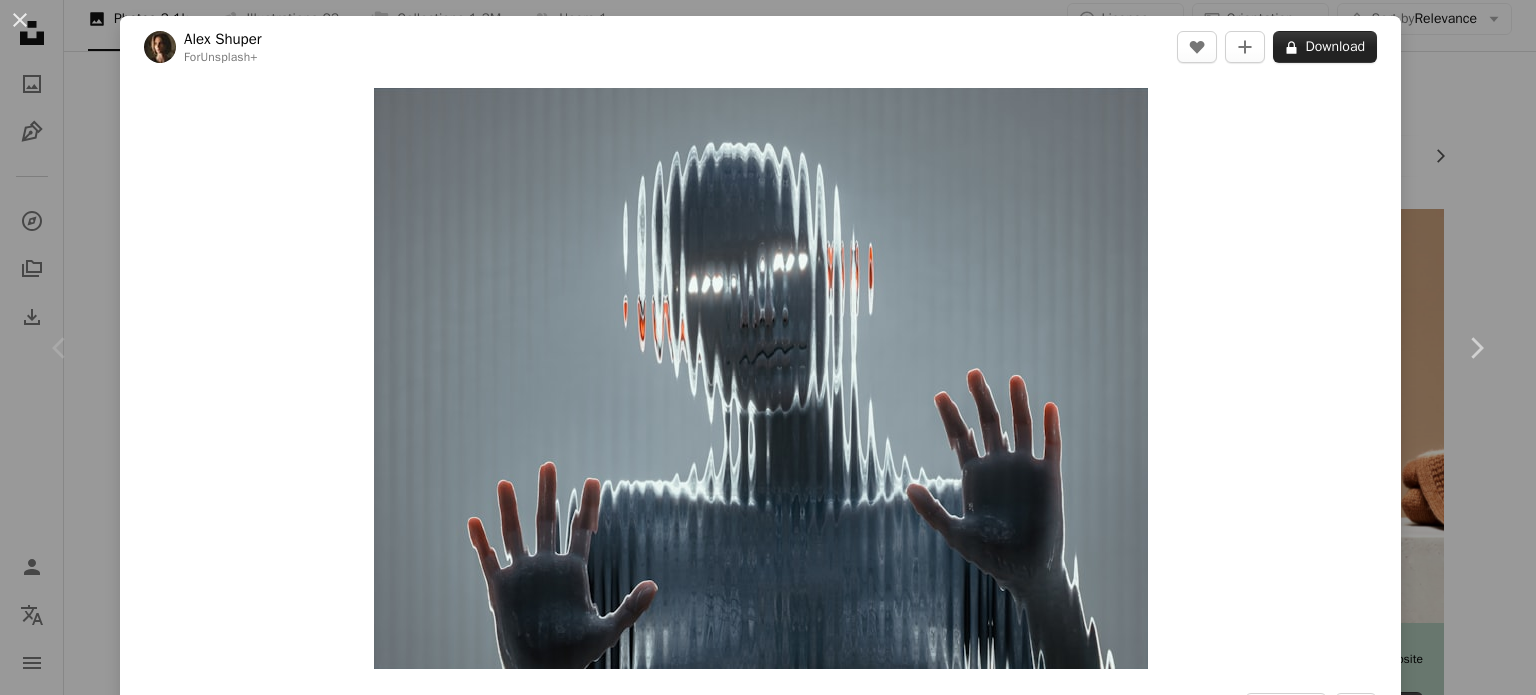 click on "A lock Download" at bounding box center (1325, 47) 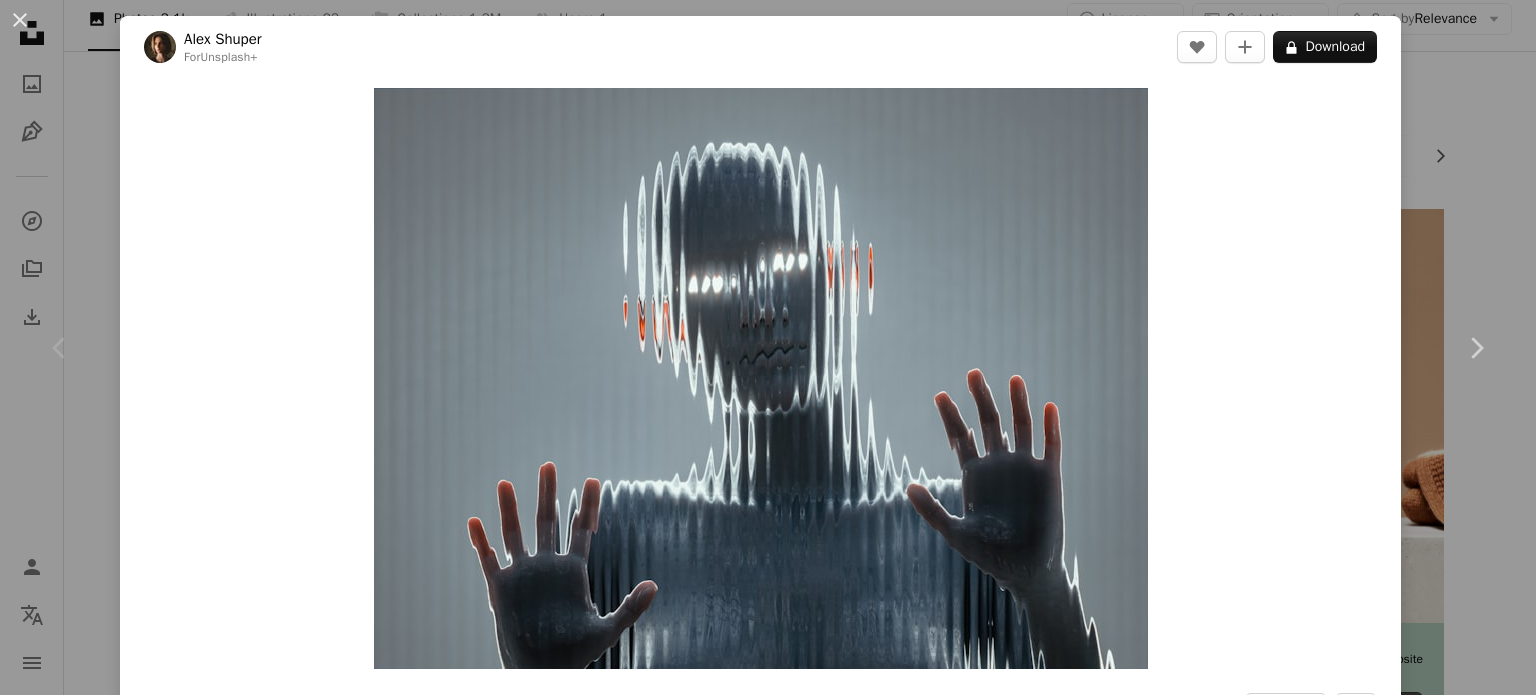 click on "An X shape" at bounding box center [20, 20] 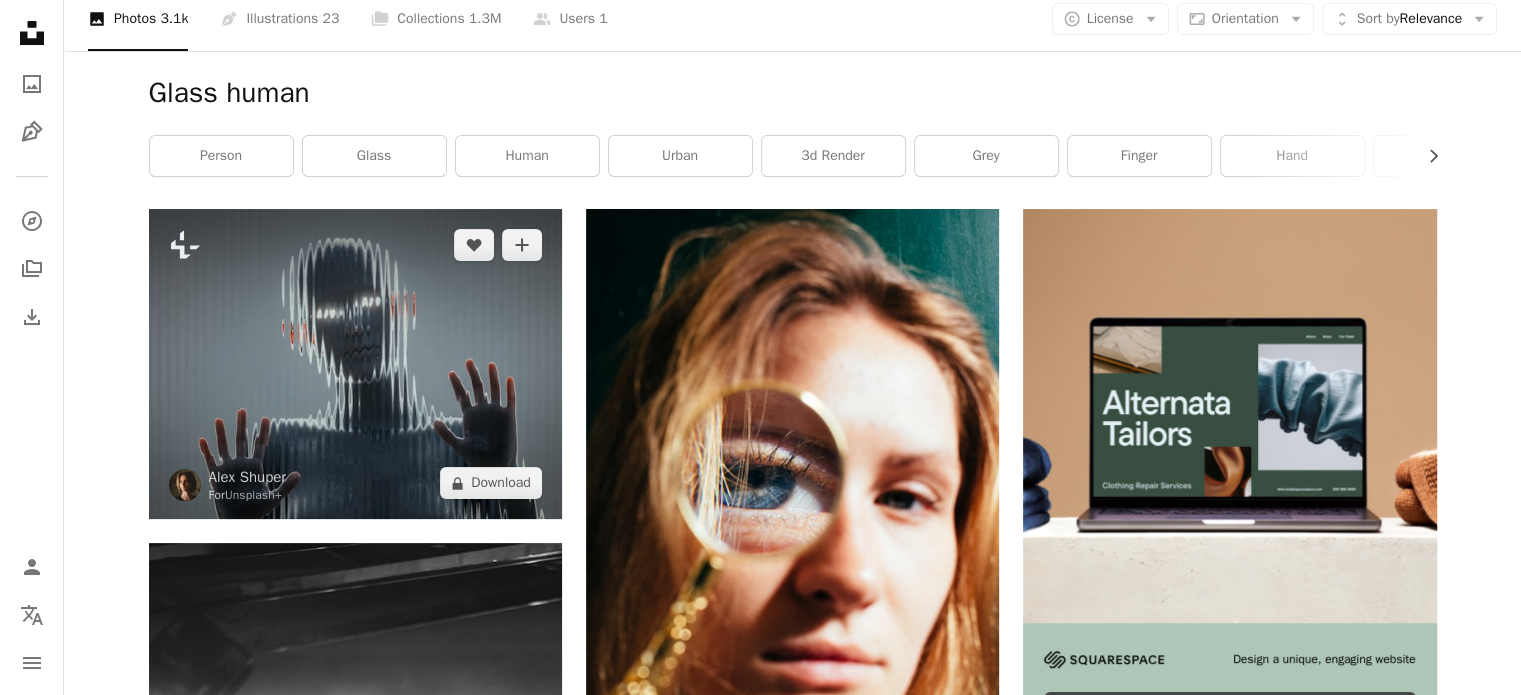 click at bounding box center (355, 364) 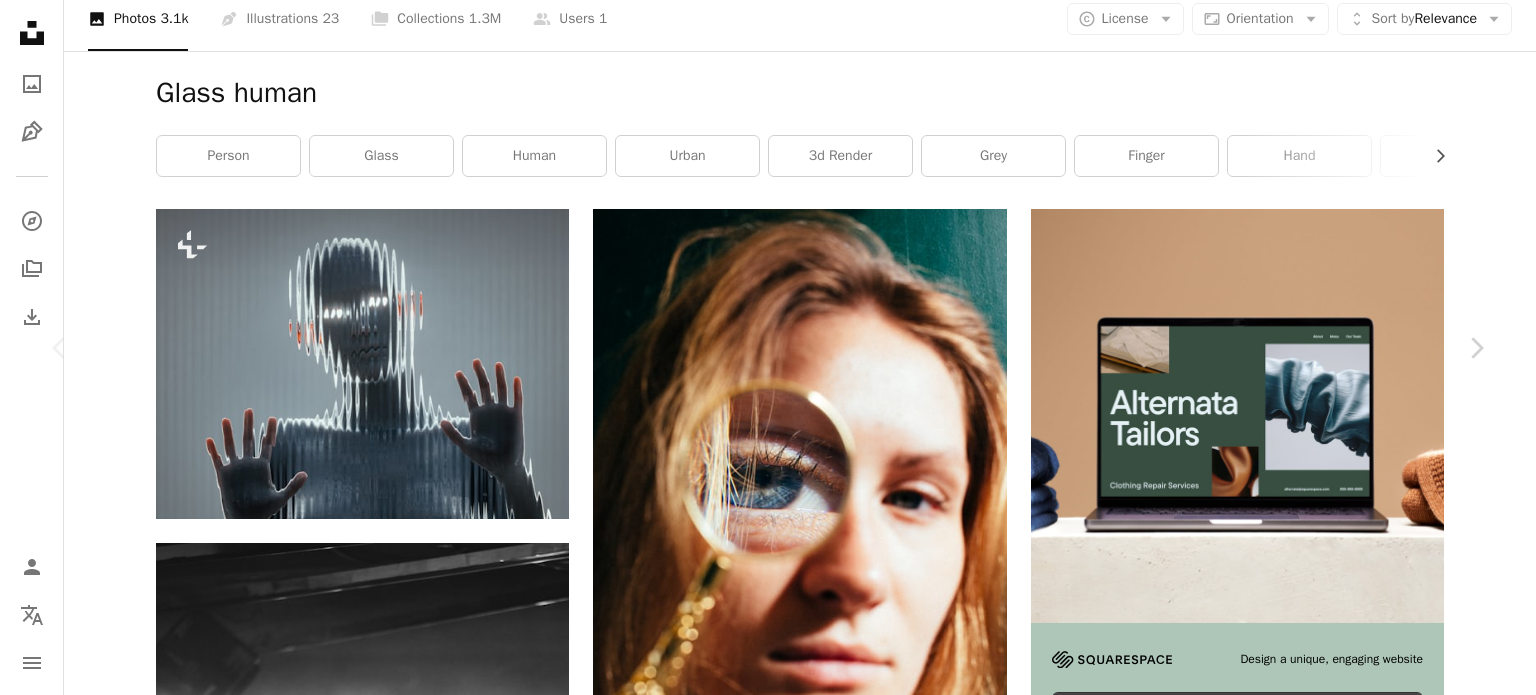 click on "An X shape" at bounding box center [20, 20] 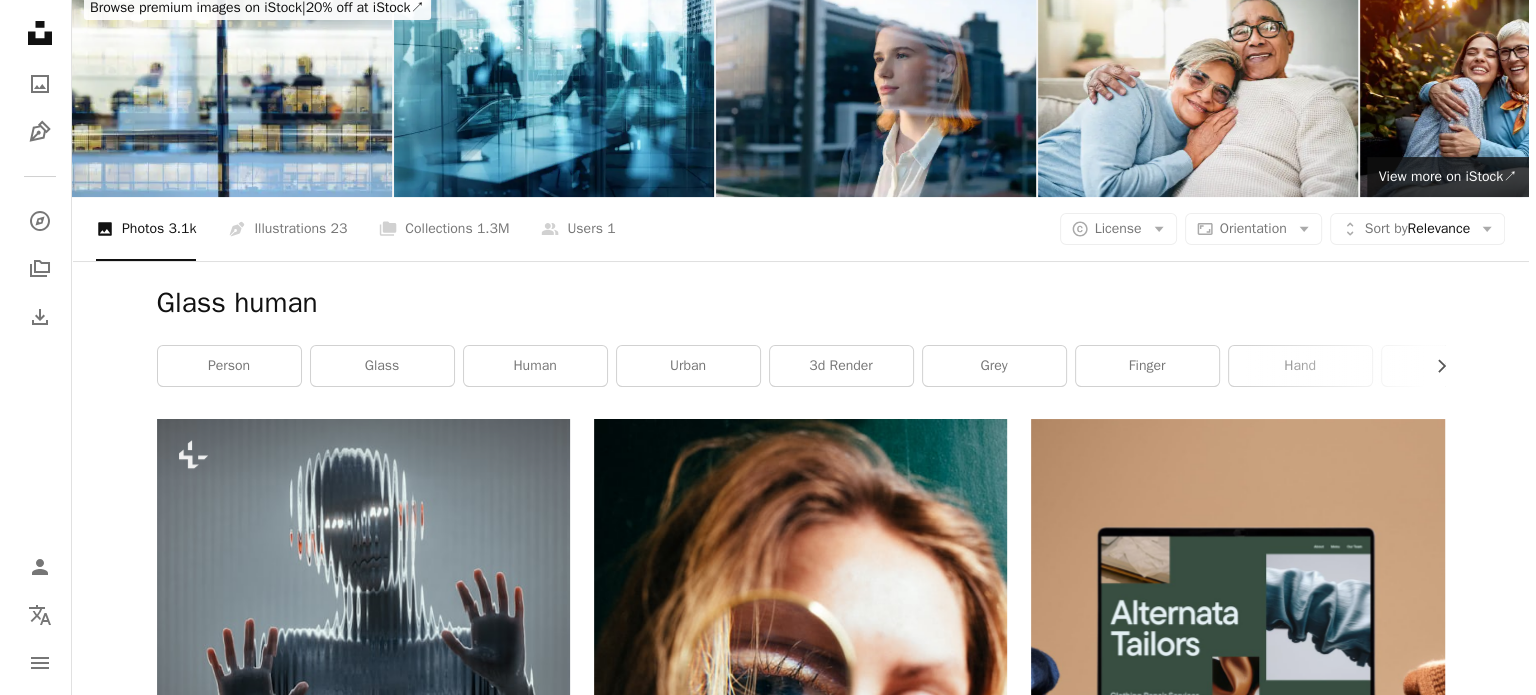 scroll, scrollTop: 0, scrollLeft: 0, axis: both 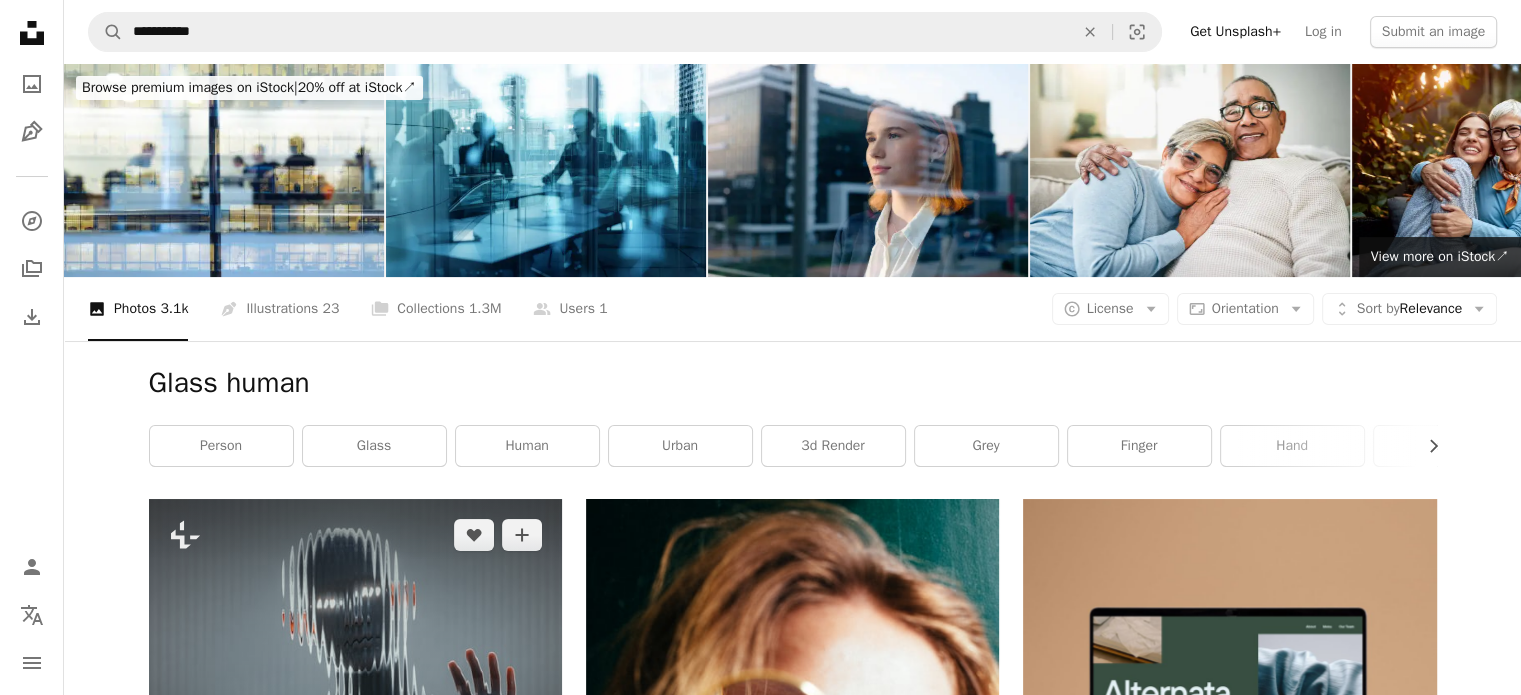click at bounding box center (355, 654) 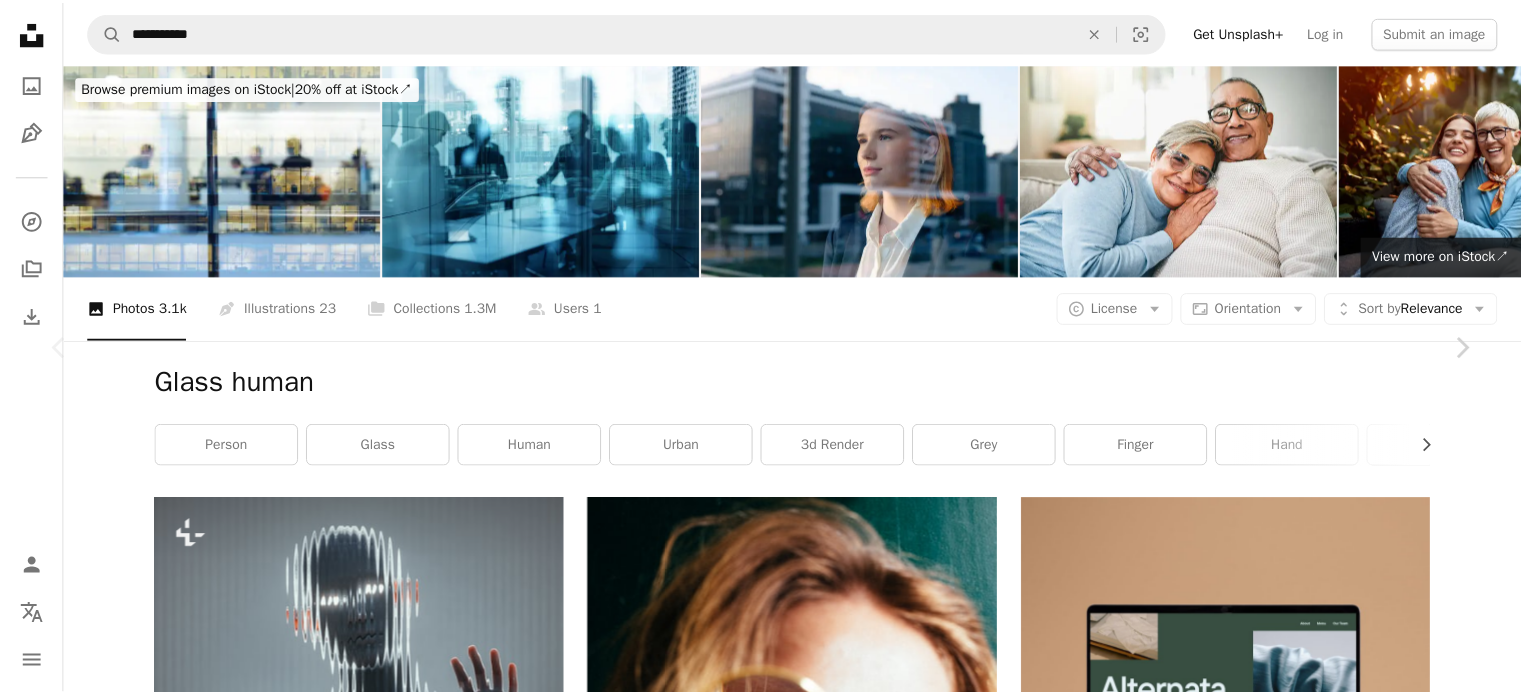 scroll, scrollTop: 5620, scrollLeft: 0, axis: vertical 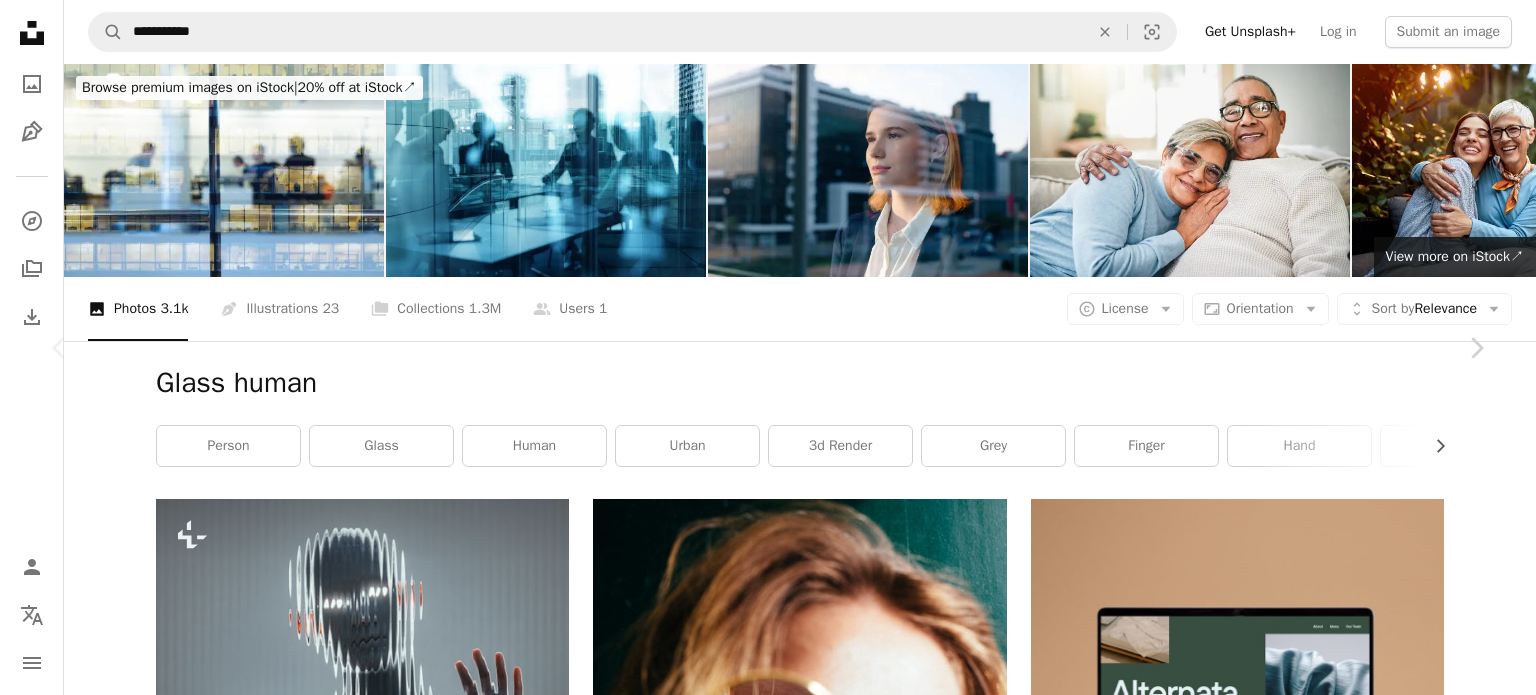 click on "An X shape" at bounding box center [20, 20] 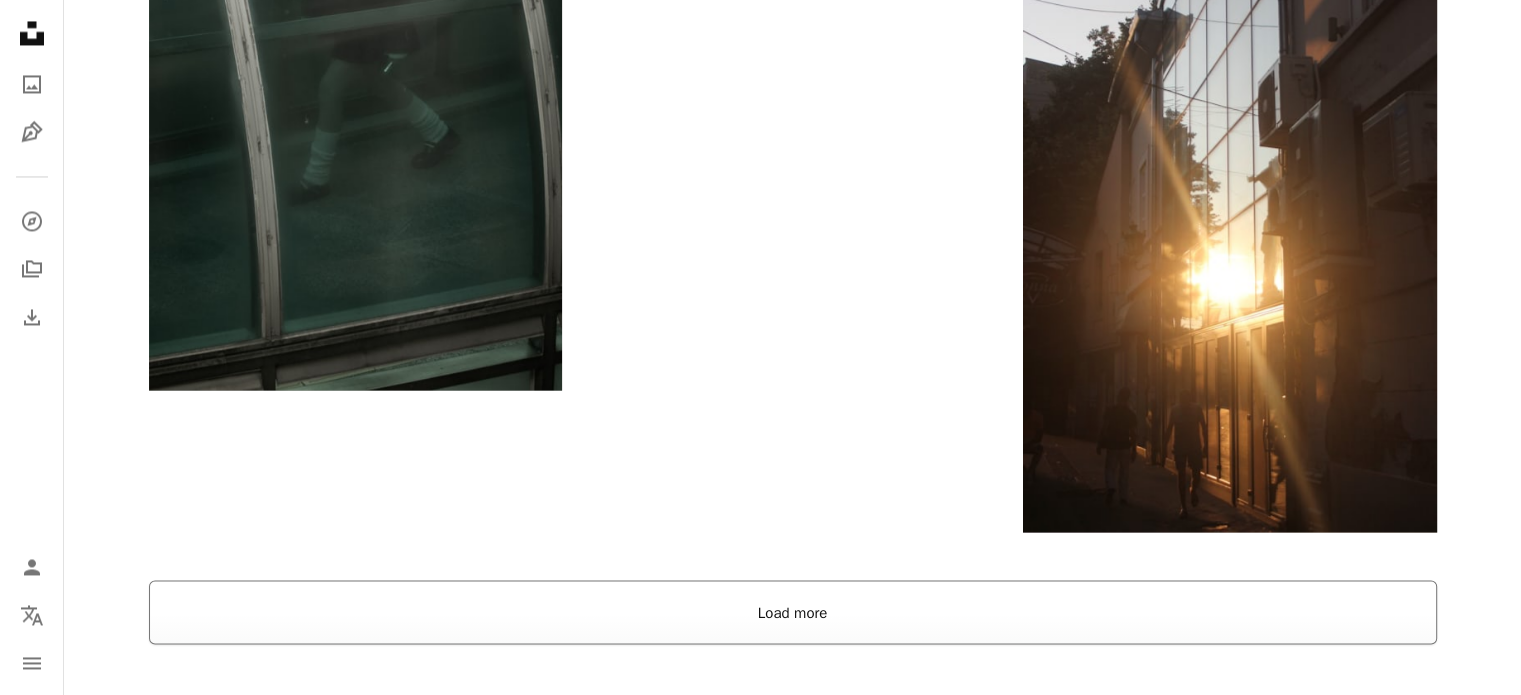 scroll, scrollTop: 3466, scrollLeft: 0, axis: vertical 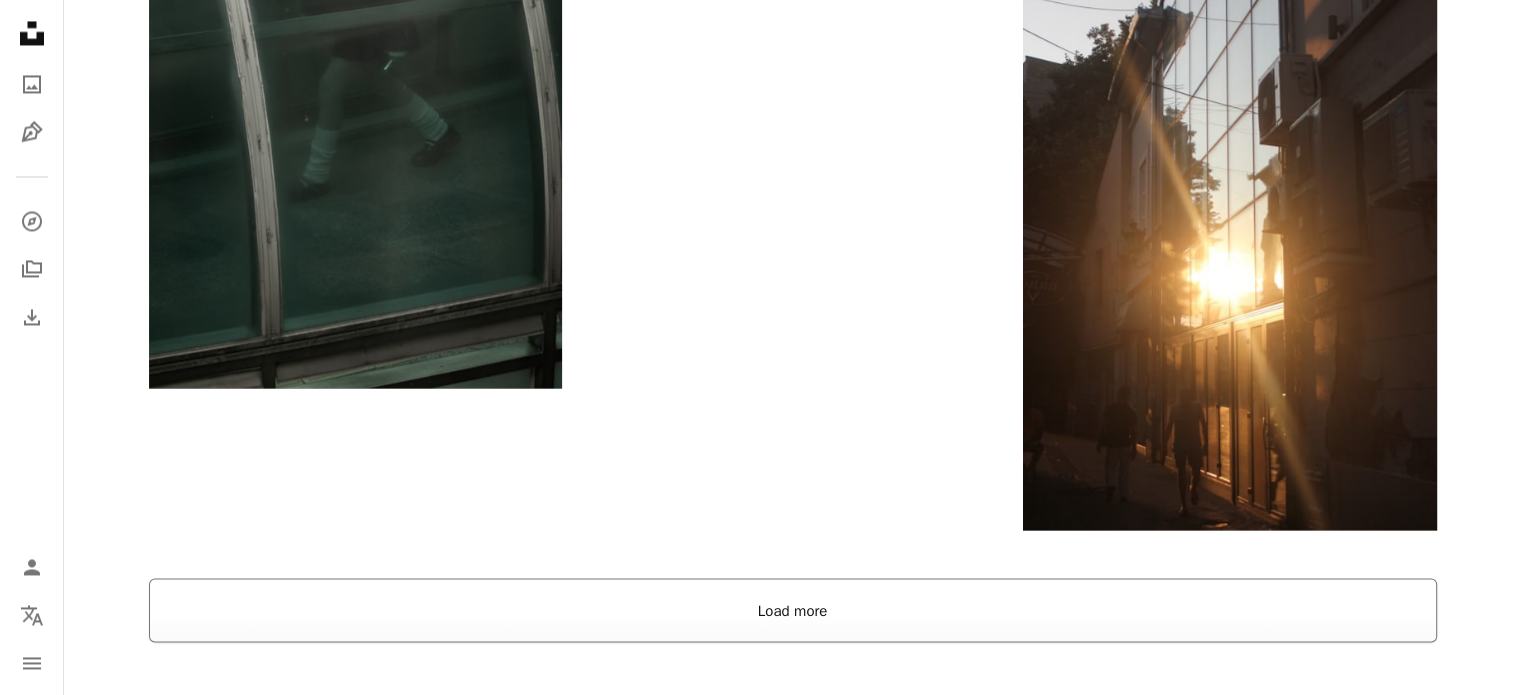 click on "Load more" at bounding box center [793, 610] 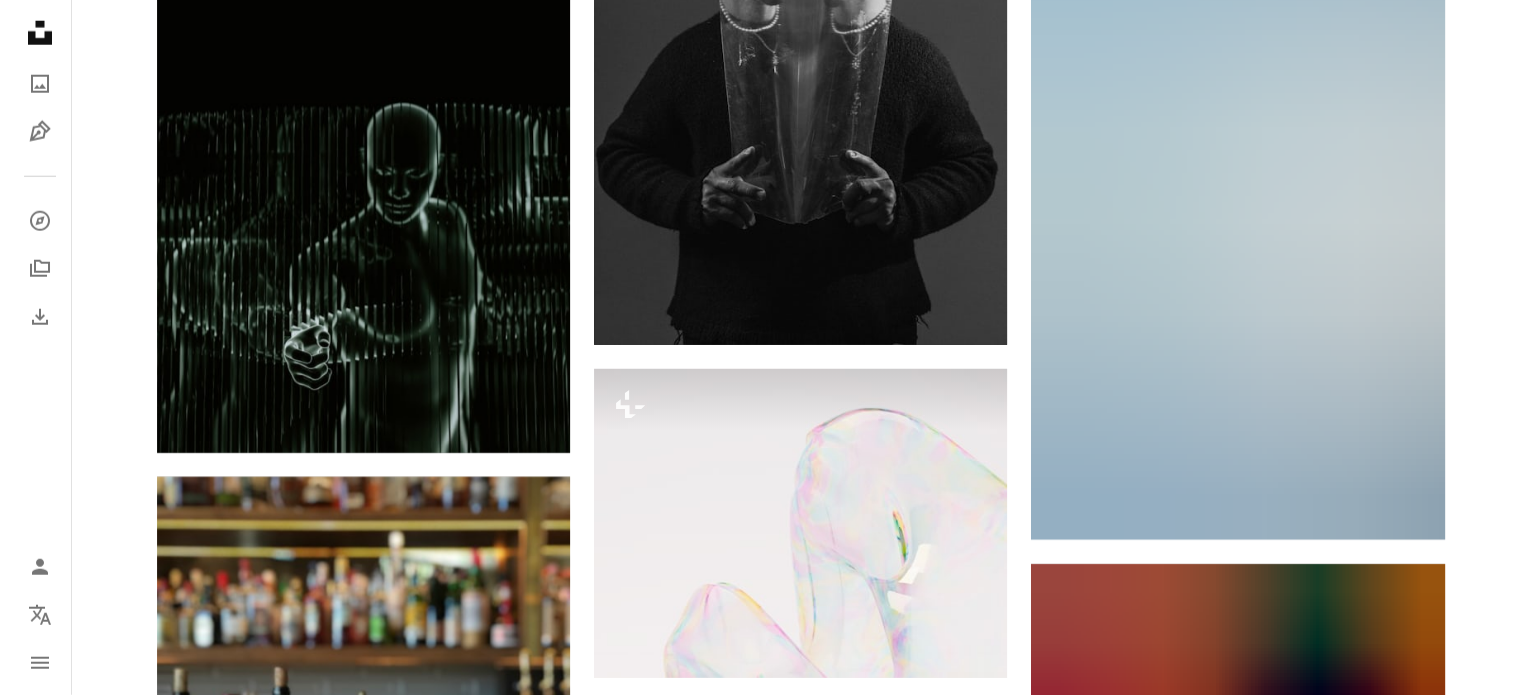 scroll, scrollTop: 43536, scrollLeft: 0, axis: vertical 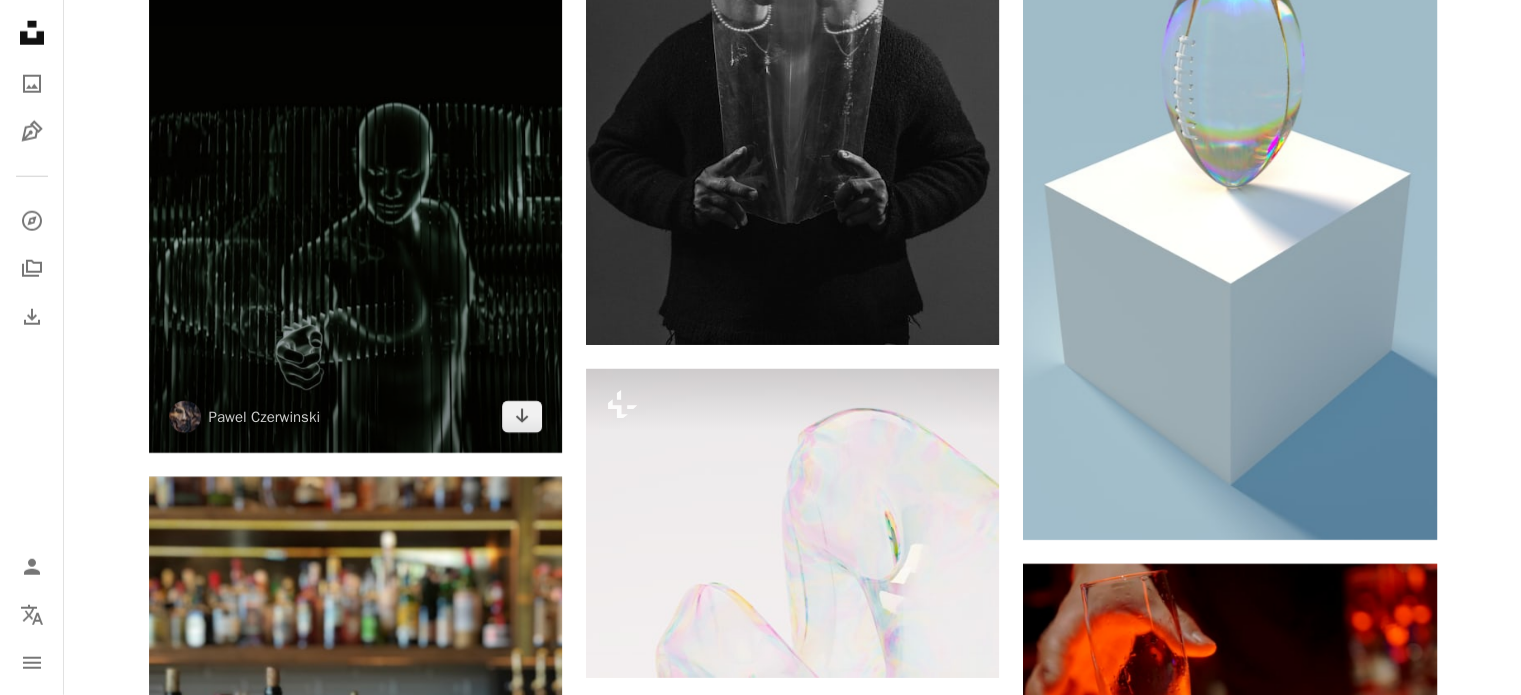 click at bounding box center [355, 143] 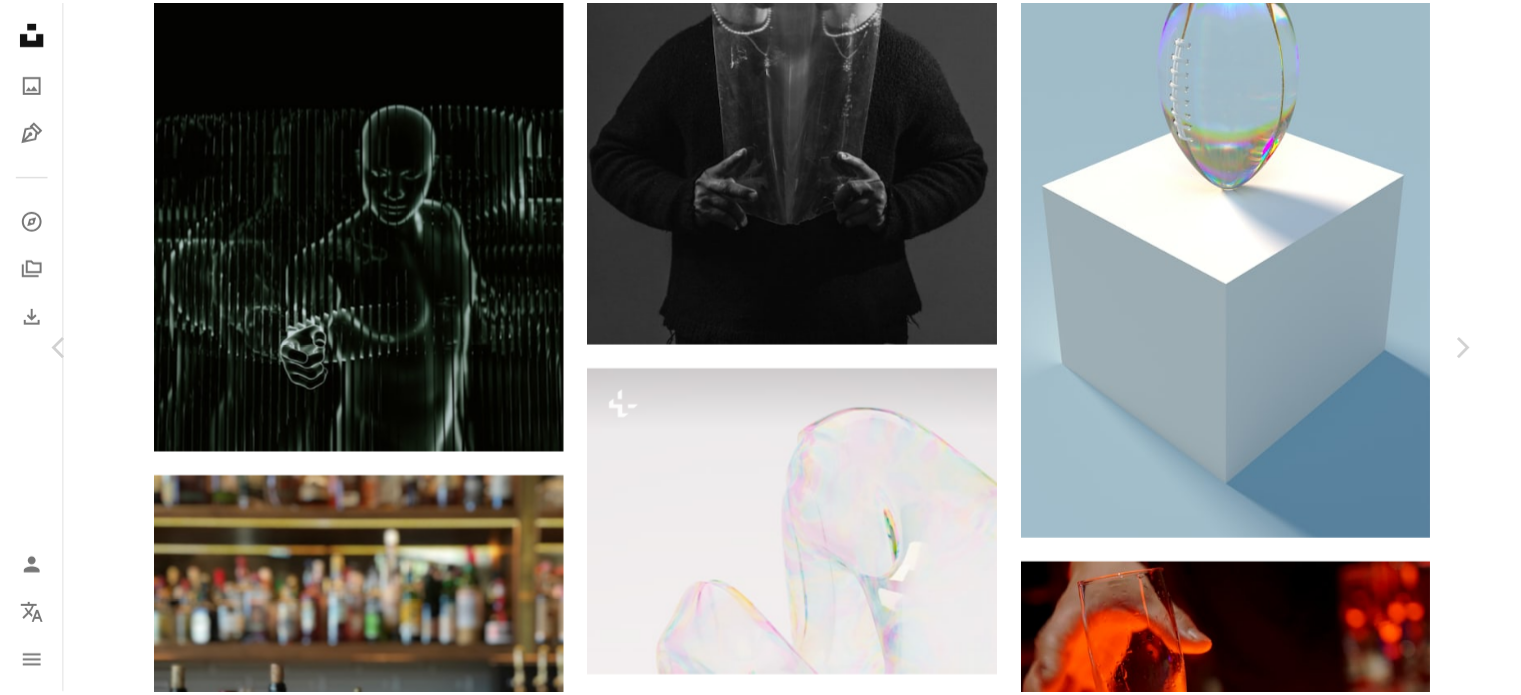 scroll, scrollTop: 5451, scrollLeft: 0, axis: vertical 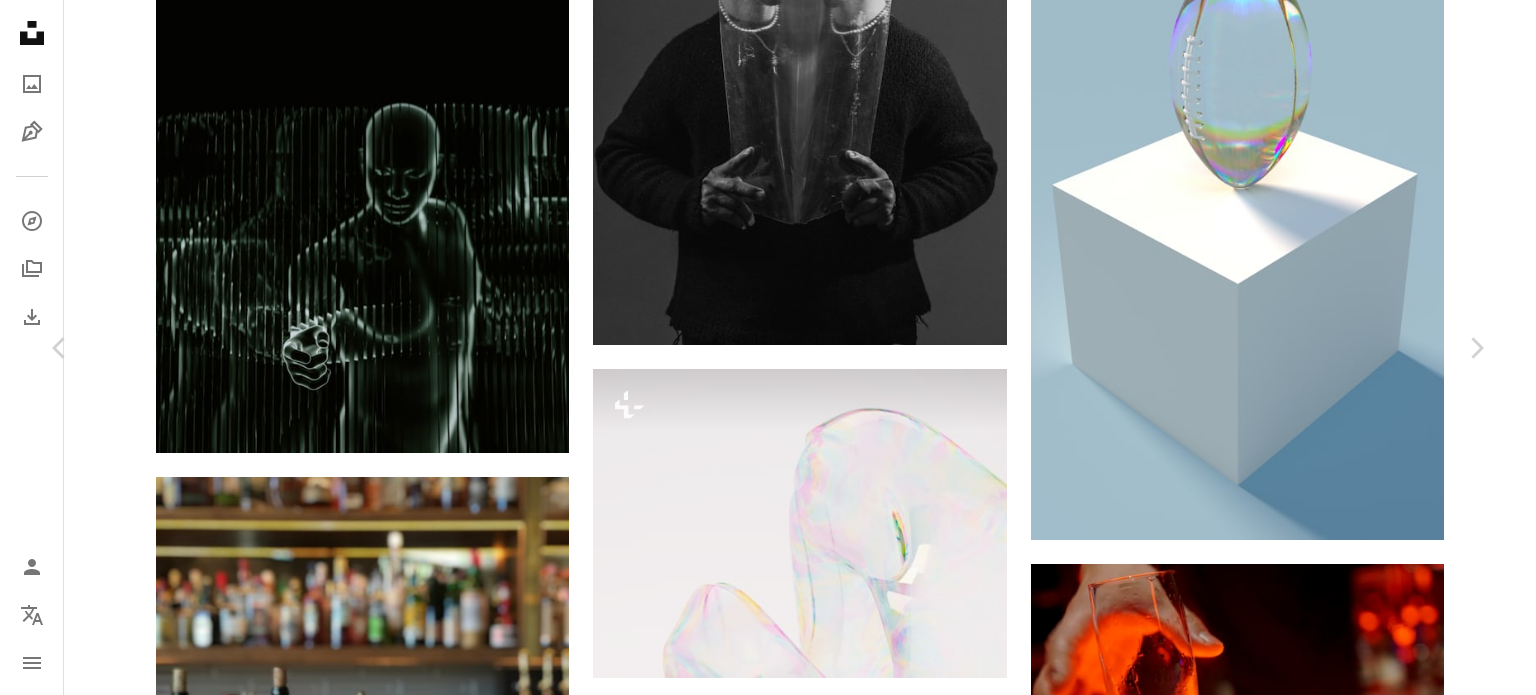 click on "An X shape" at bounding box center (20, 20) 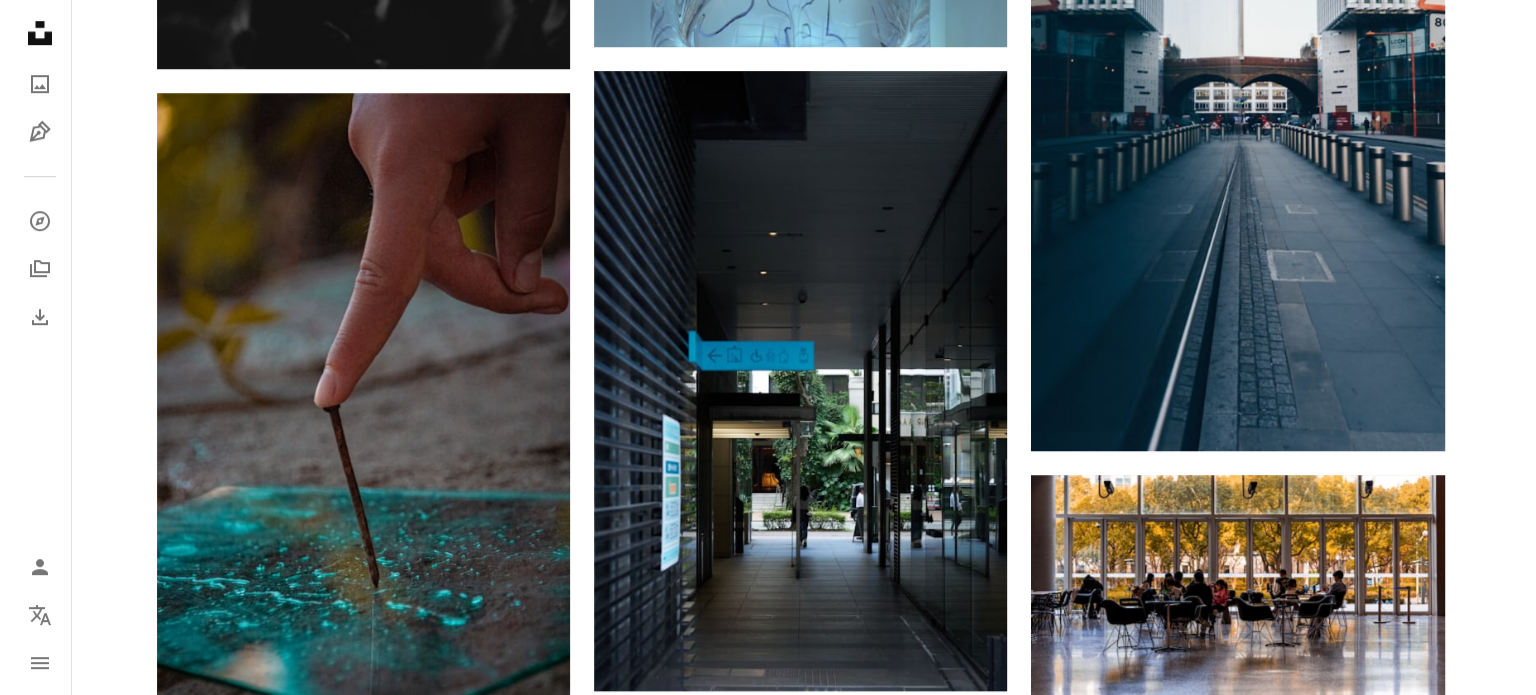 scroll, scrollTop: 0, scrollLeft: 0, axis: both 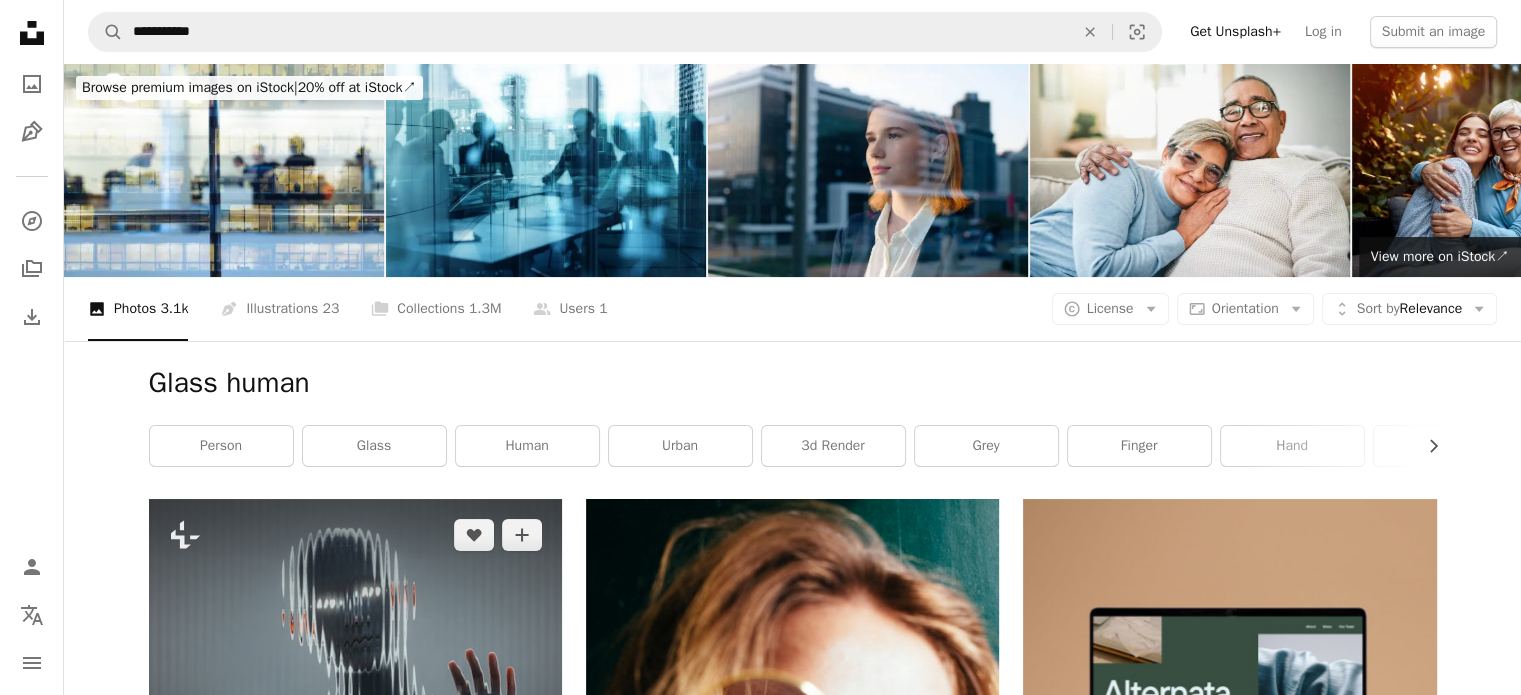 click at bounding box center [355, 654] 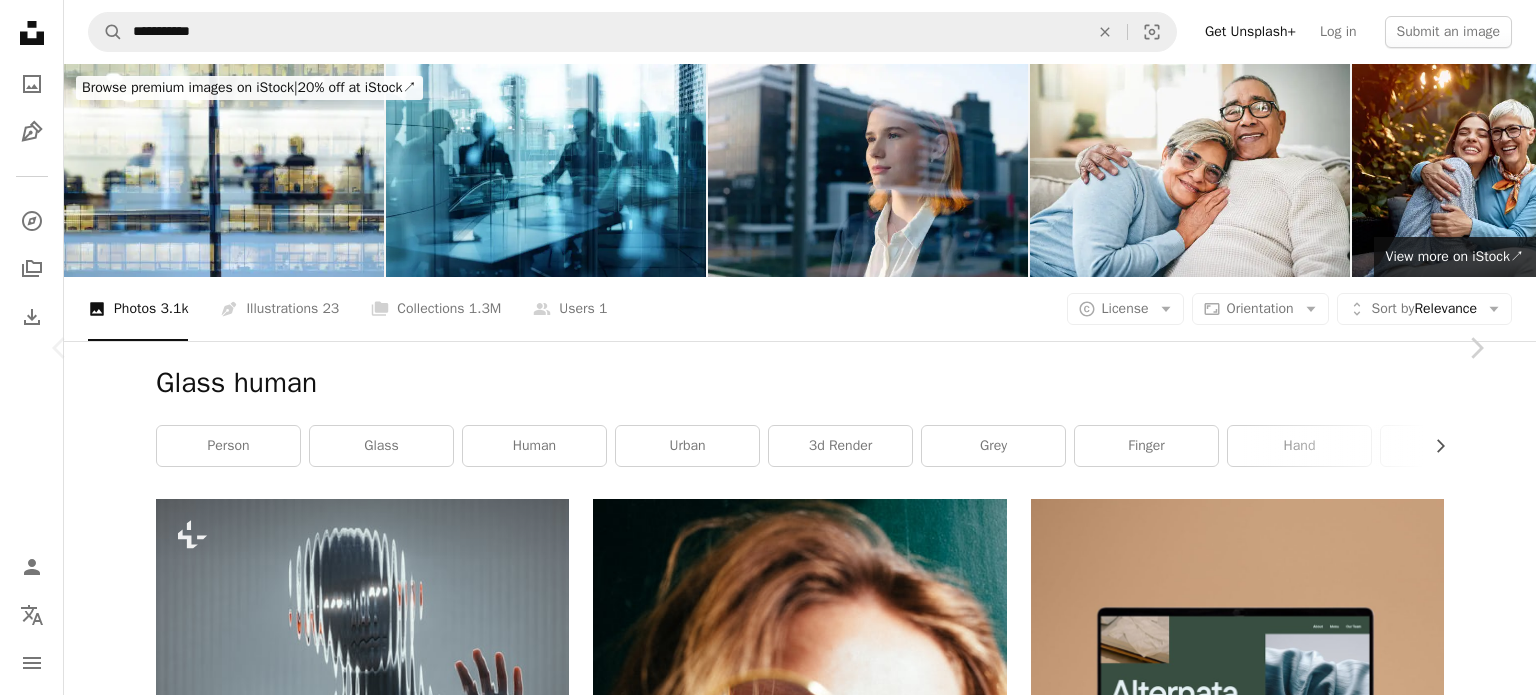 scroll, scrollTop: 44, scrollLeft: 0, axis: vertical 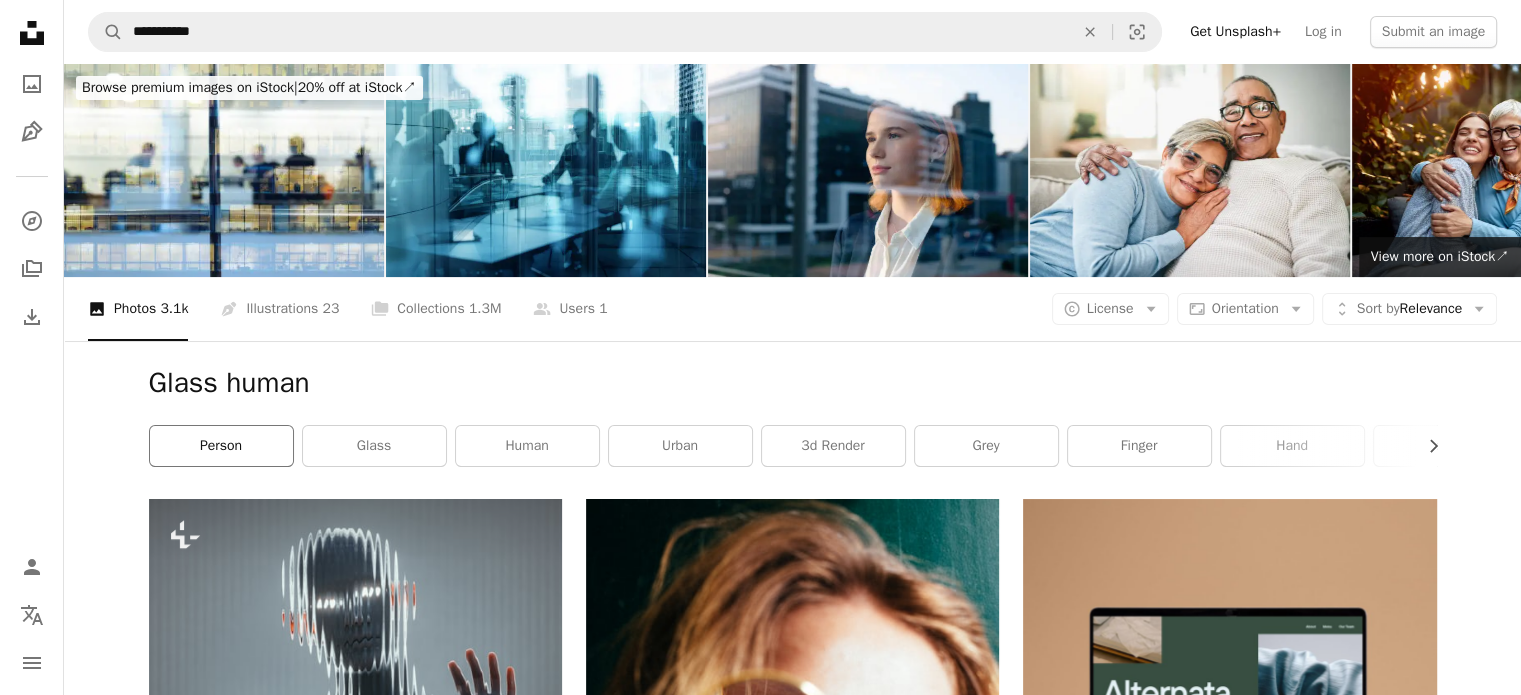 click on "person" at bounding box center [221, 446] 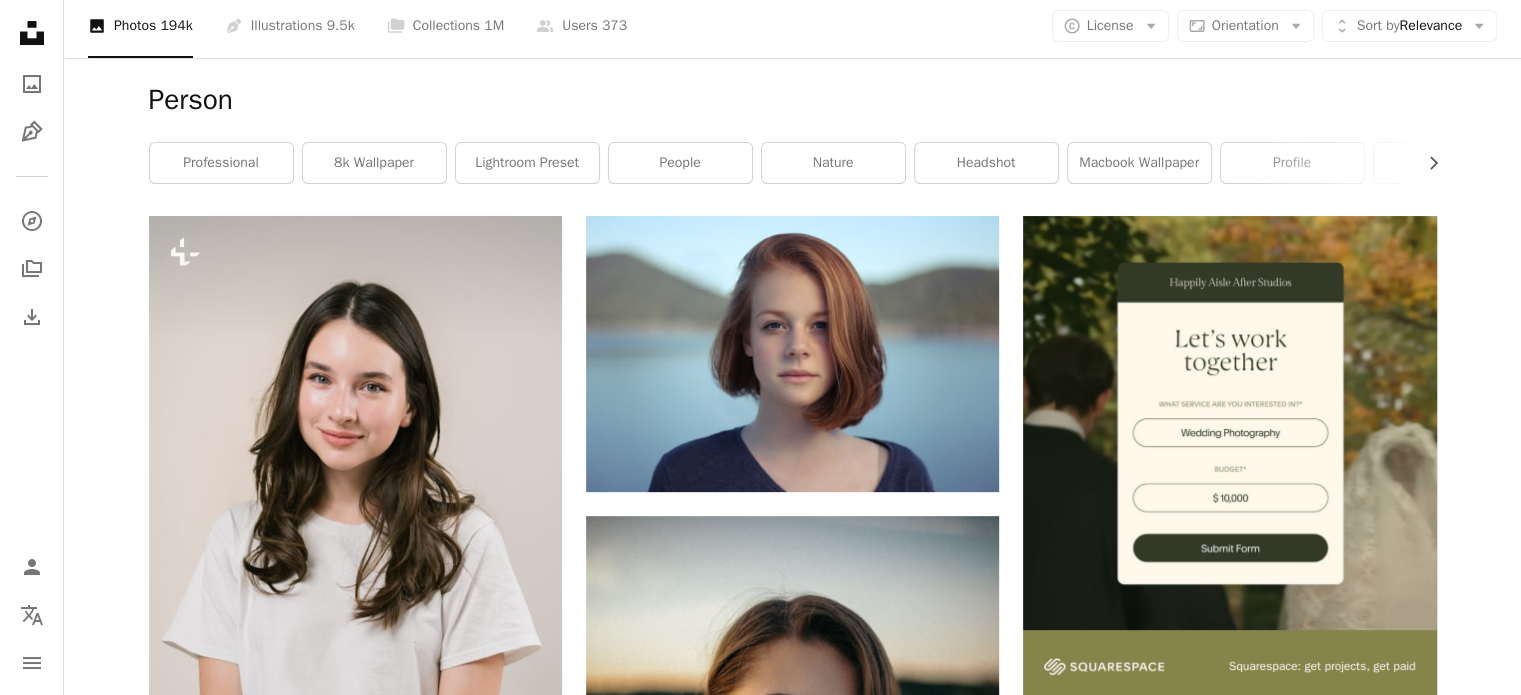 scroll, scrollTop: 0, scrollLeft: 0, axis: both 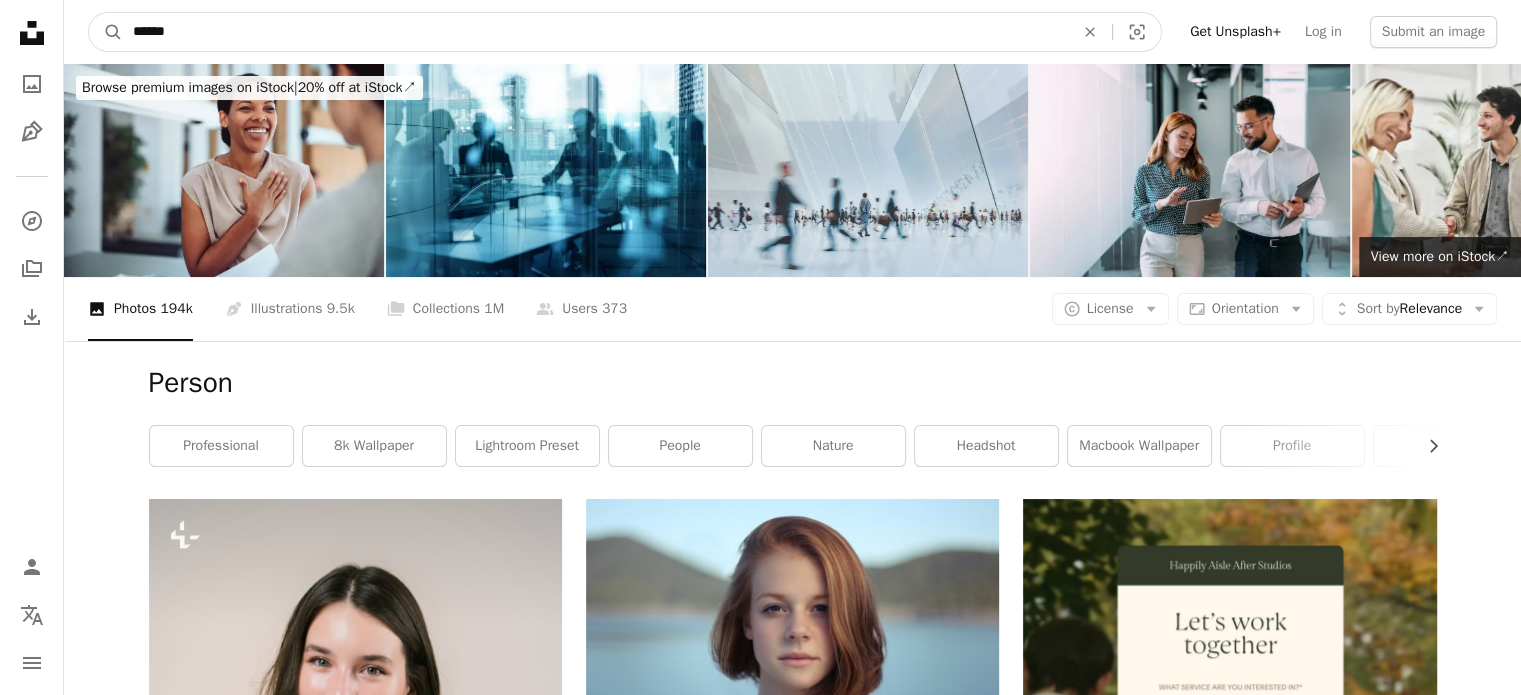 click on "******" at bounding box center [595, 32] 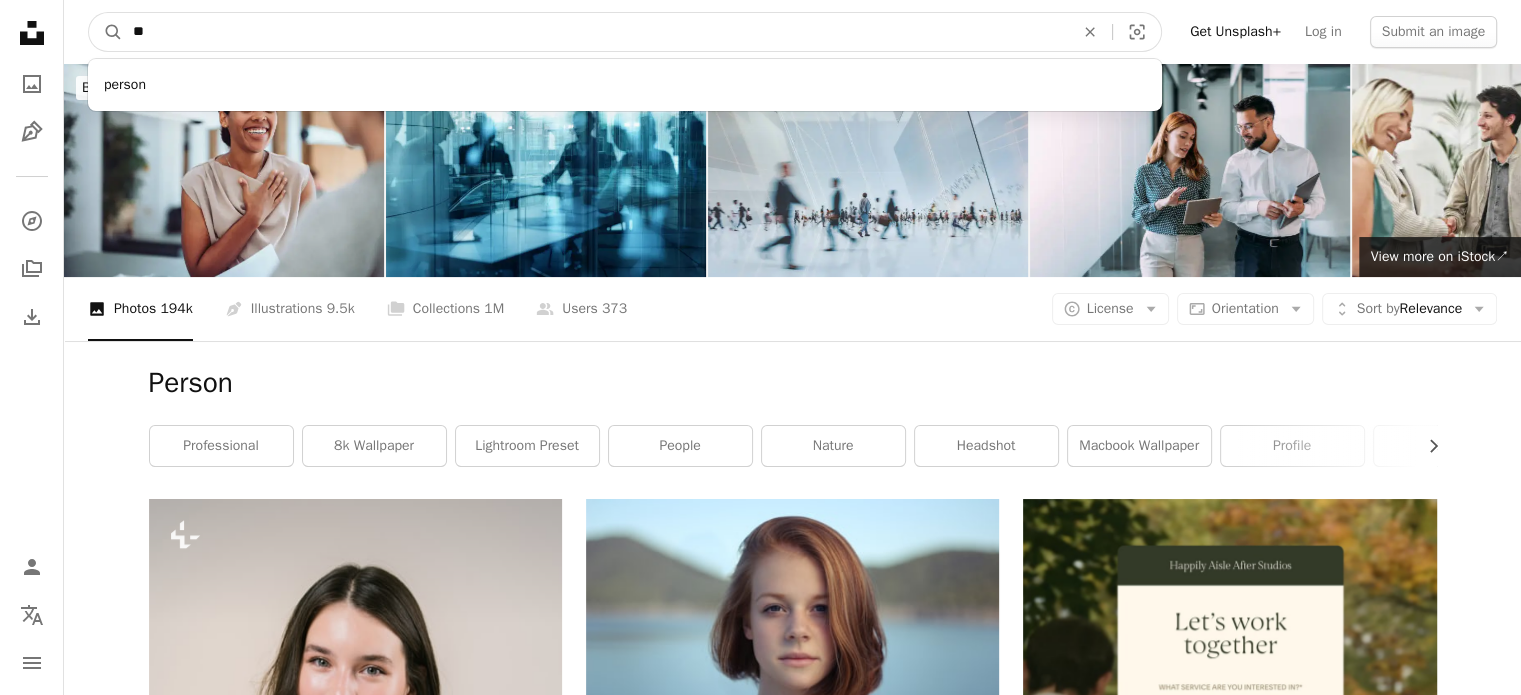 type on "*" 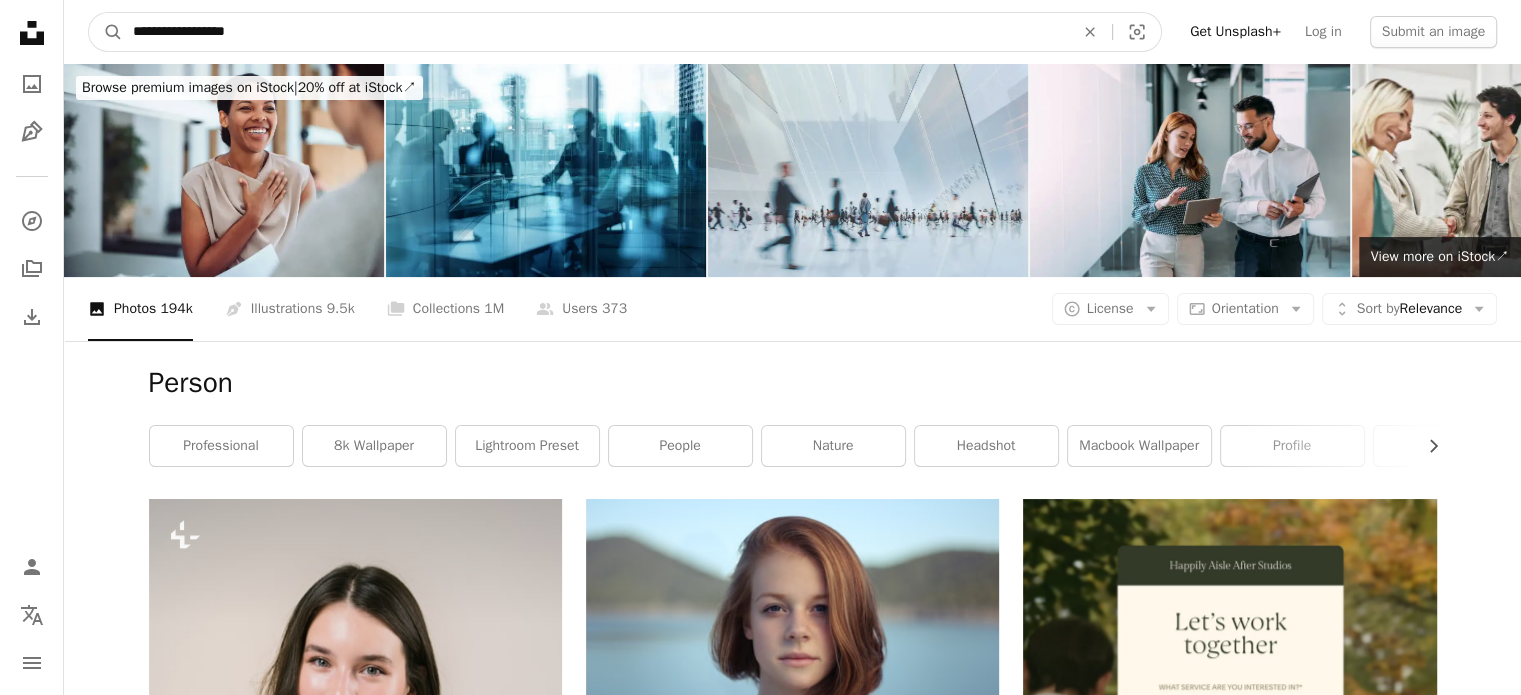 type on "**********" 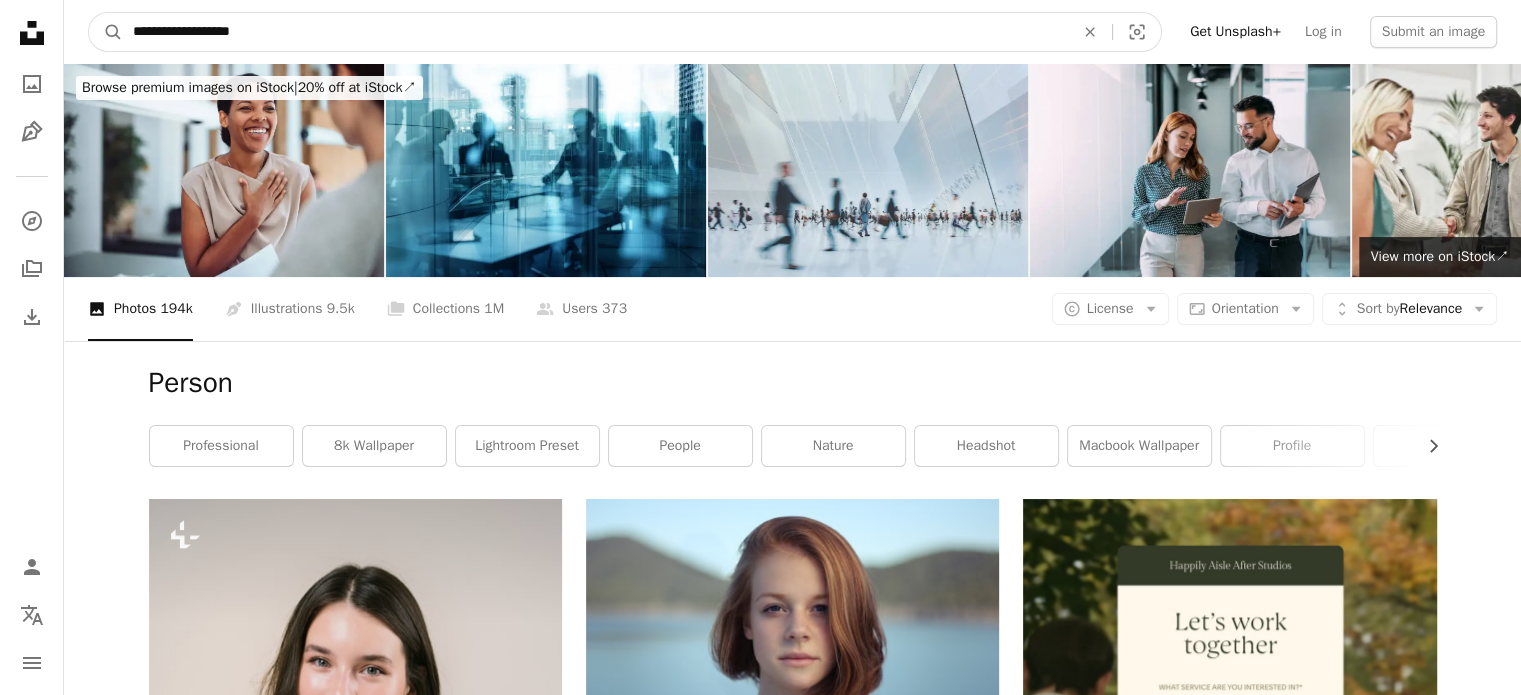click on "A magnifying glass" at bounding box center [106, 32] 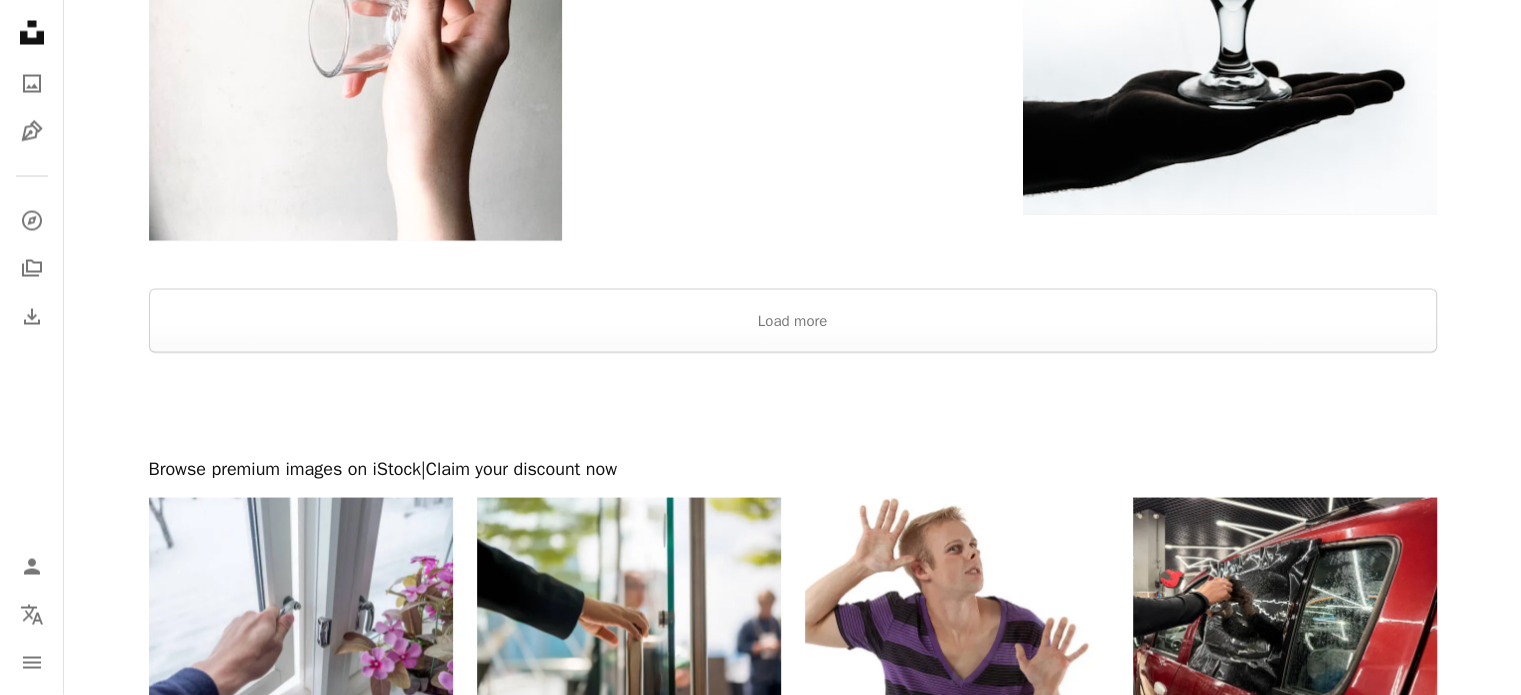 scroll, scrollTop: 3917, scrollLeft: 0, axis: vertical 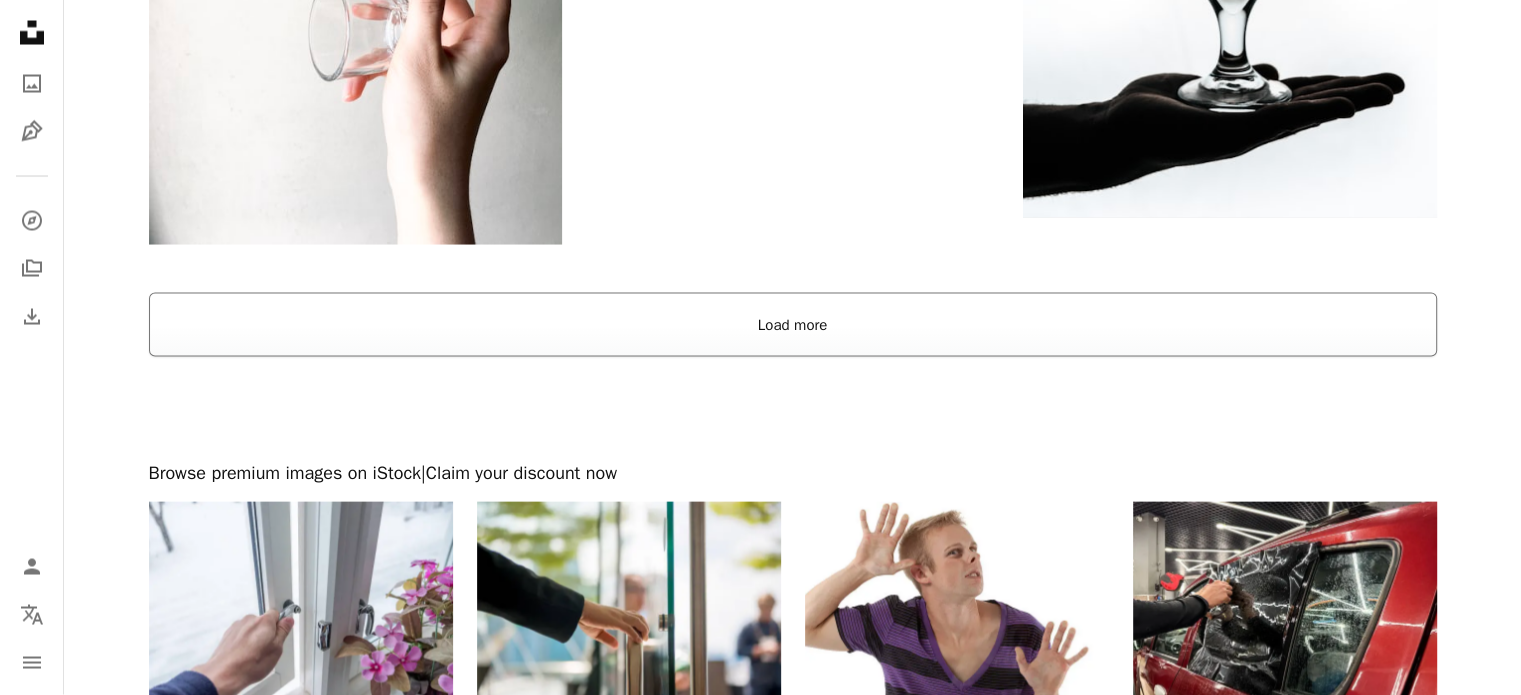 click on "Load more" at bounding box center [793, 325] 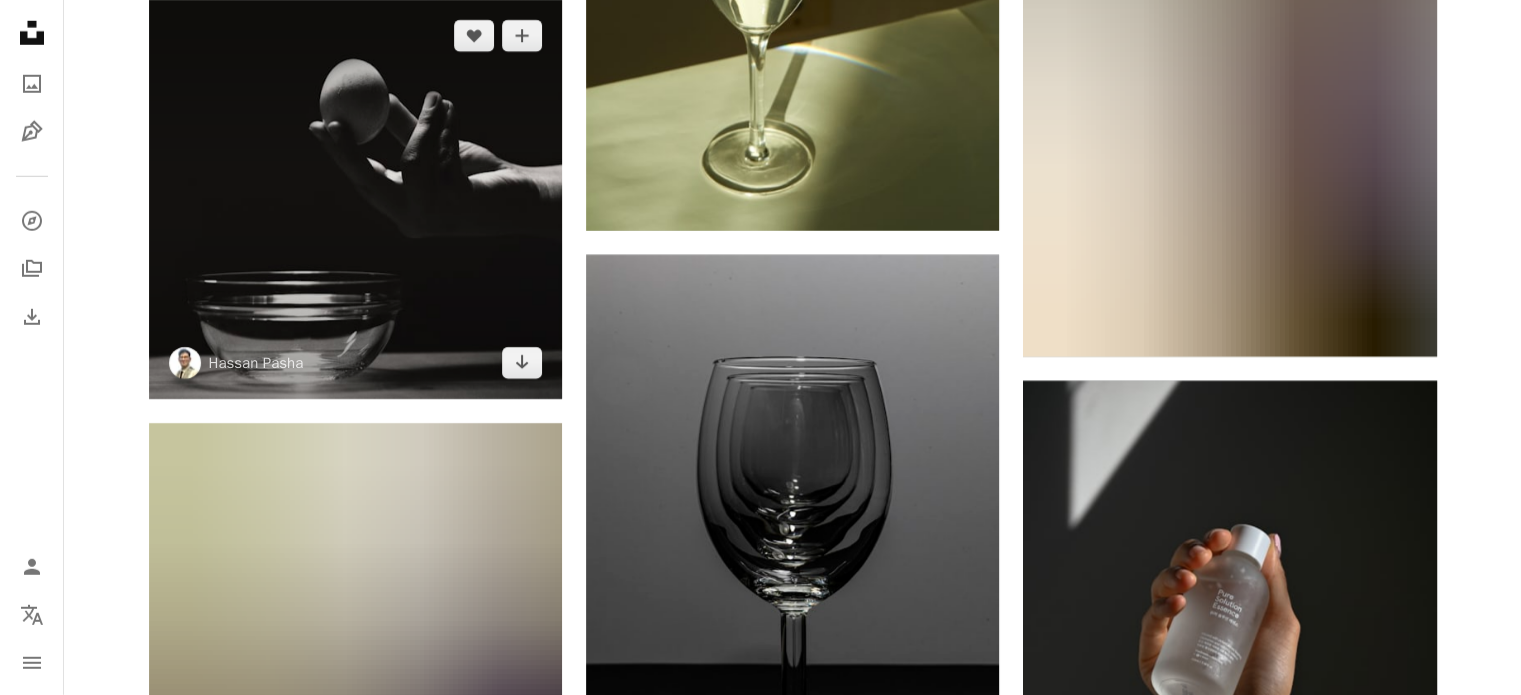 scroll, scrollTop: 13480, scrollLeft: 0, axis: vertical 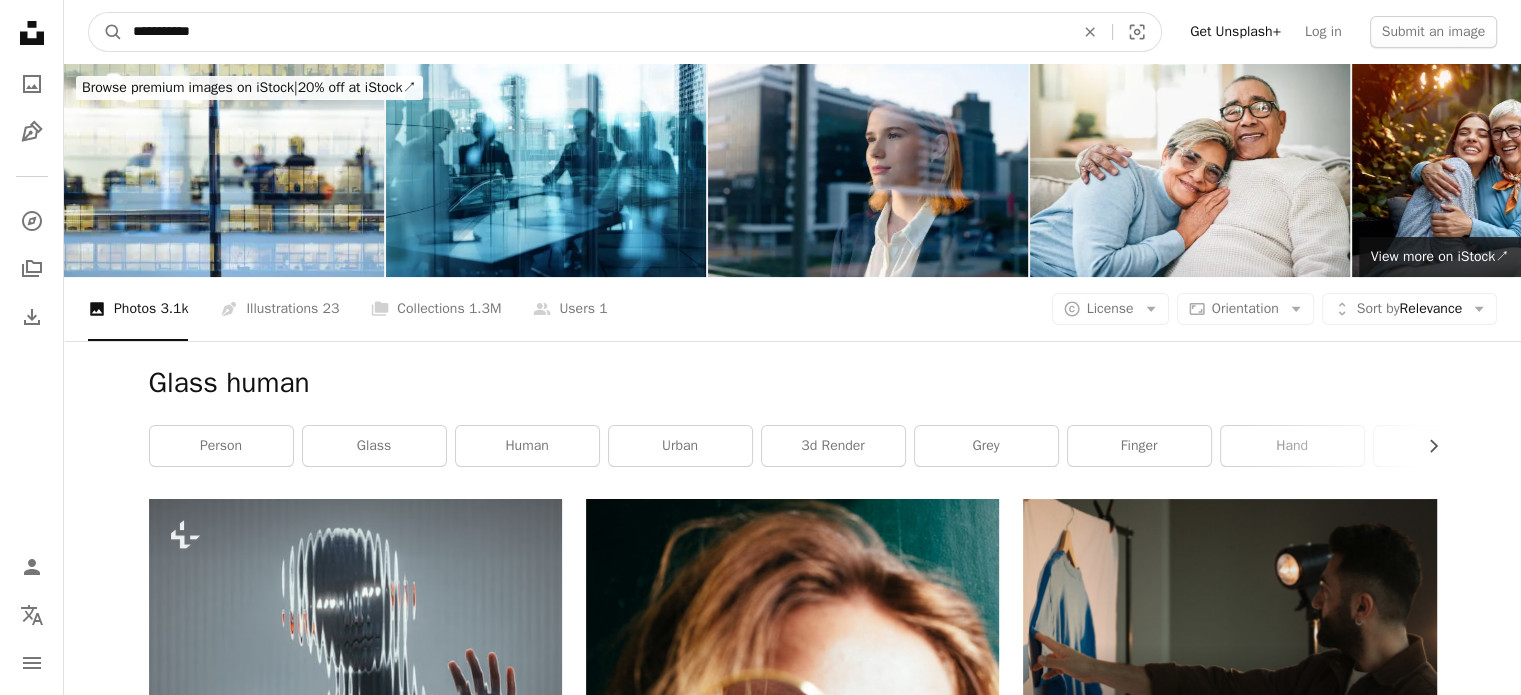 click on "**********" at bounding box center (595, 32) 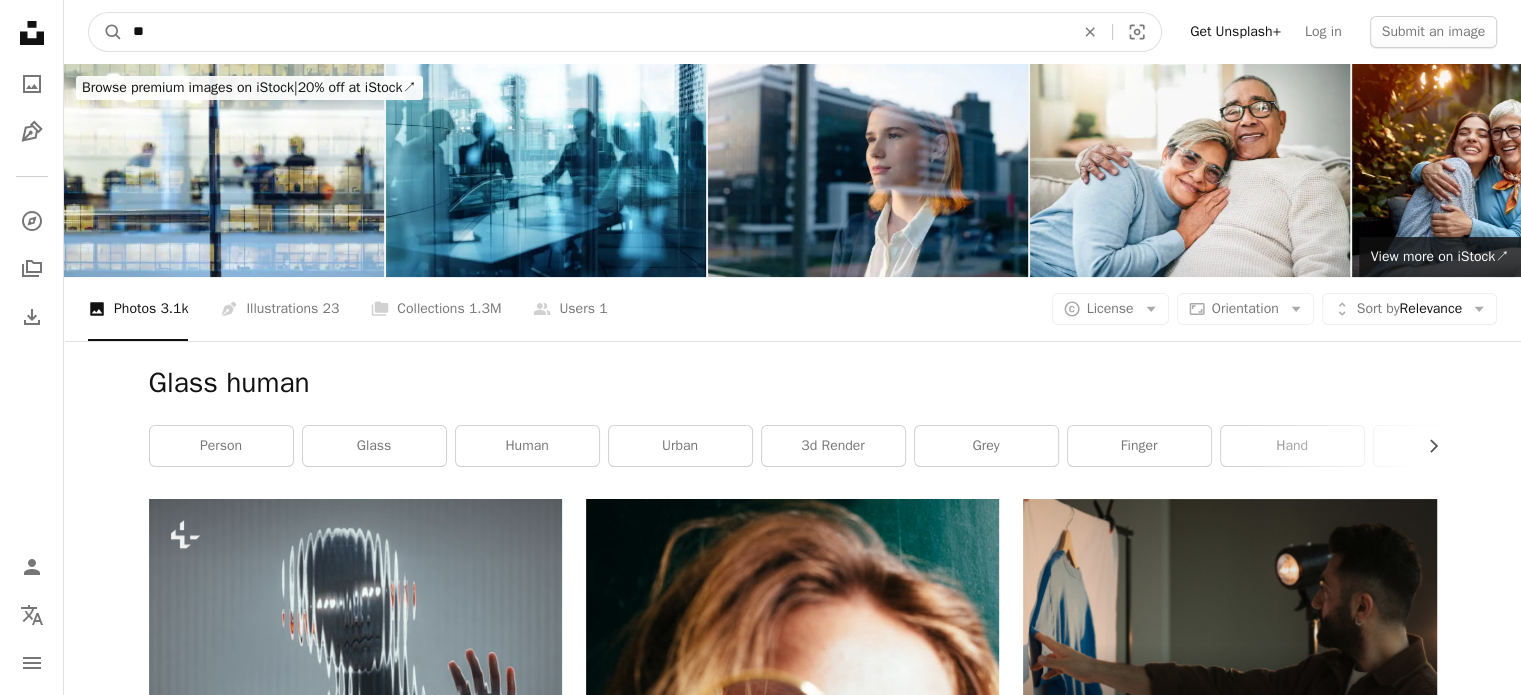 type on "*" 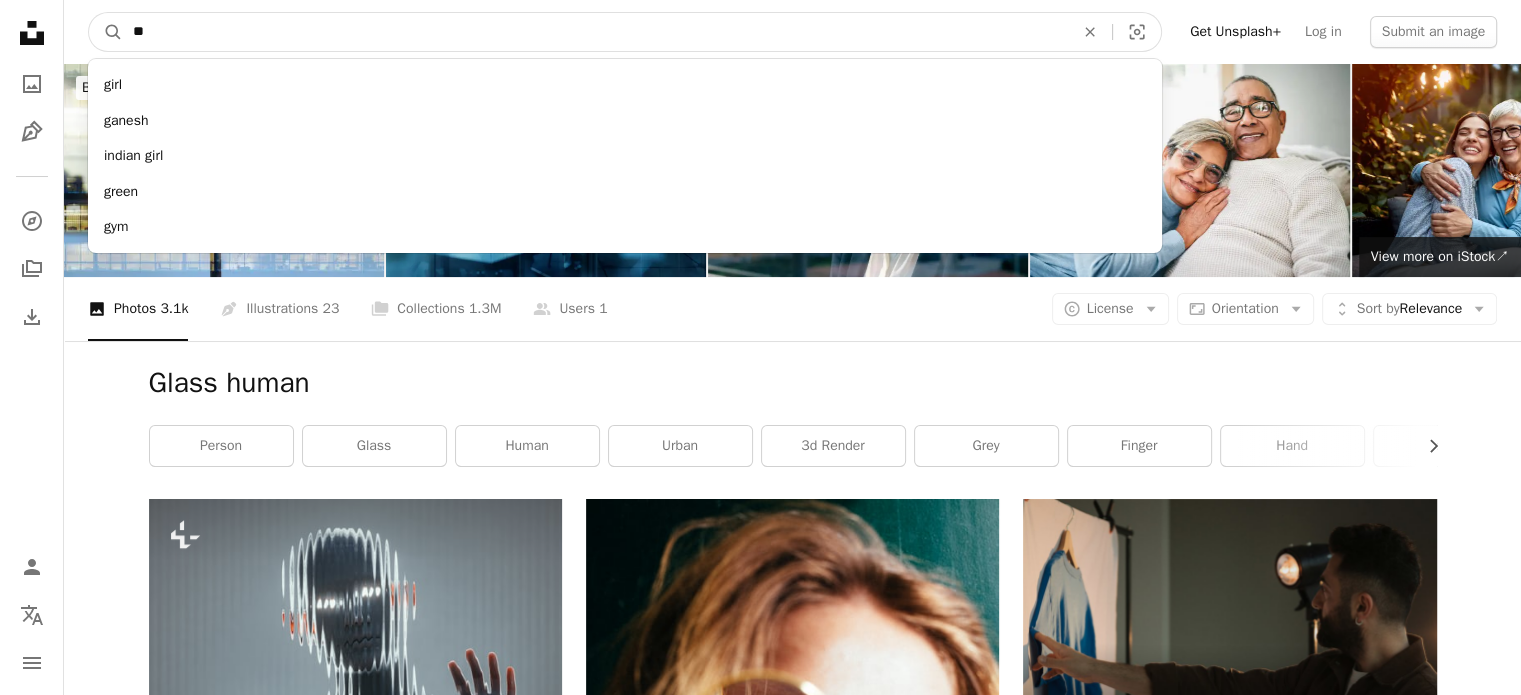 type on "***" 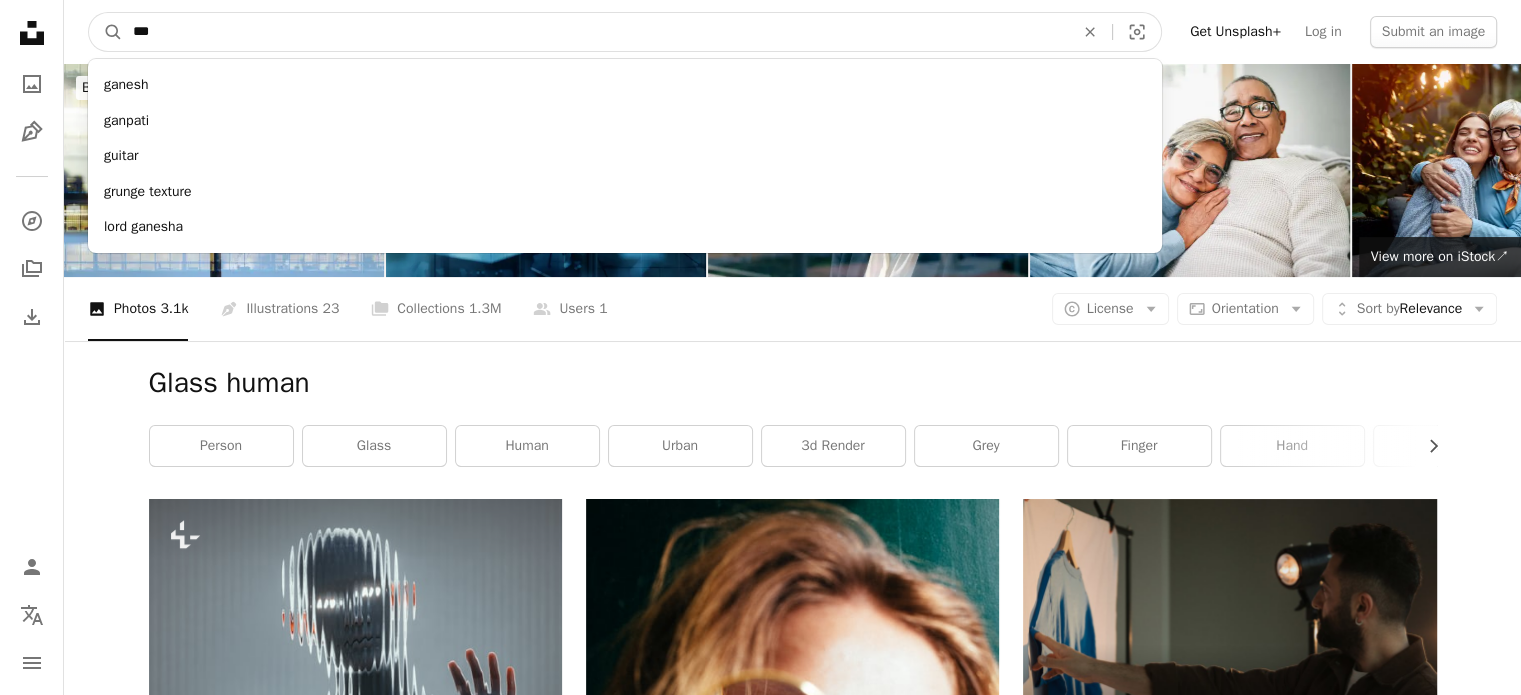 click on "A magnifying glass" at bounding box center [106, 32] 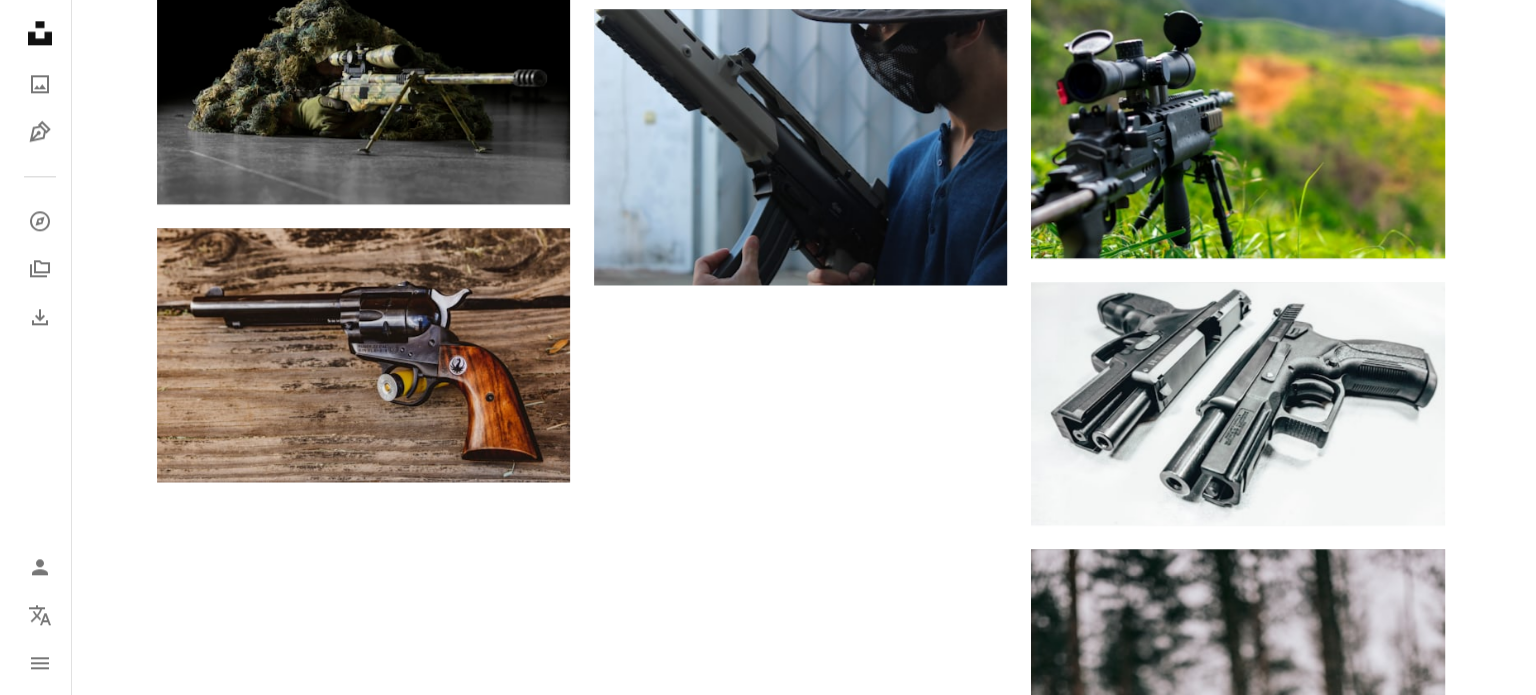 scroll, scrollTop: 2515, scrollLeft: 0, axis: vertical 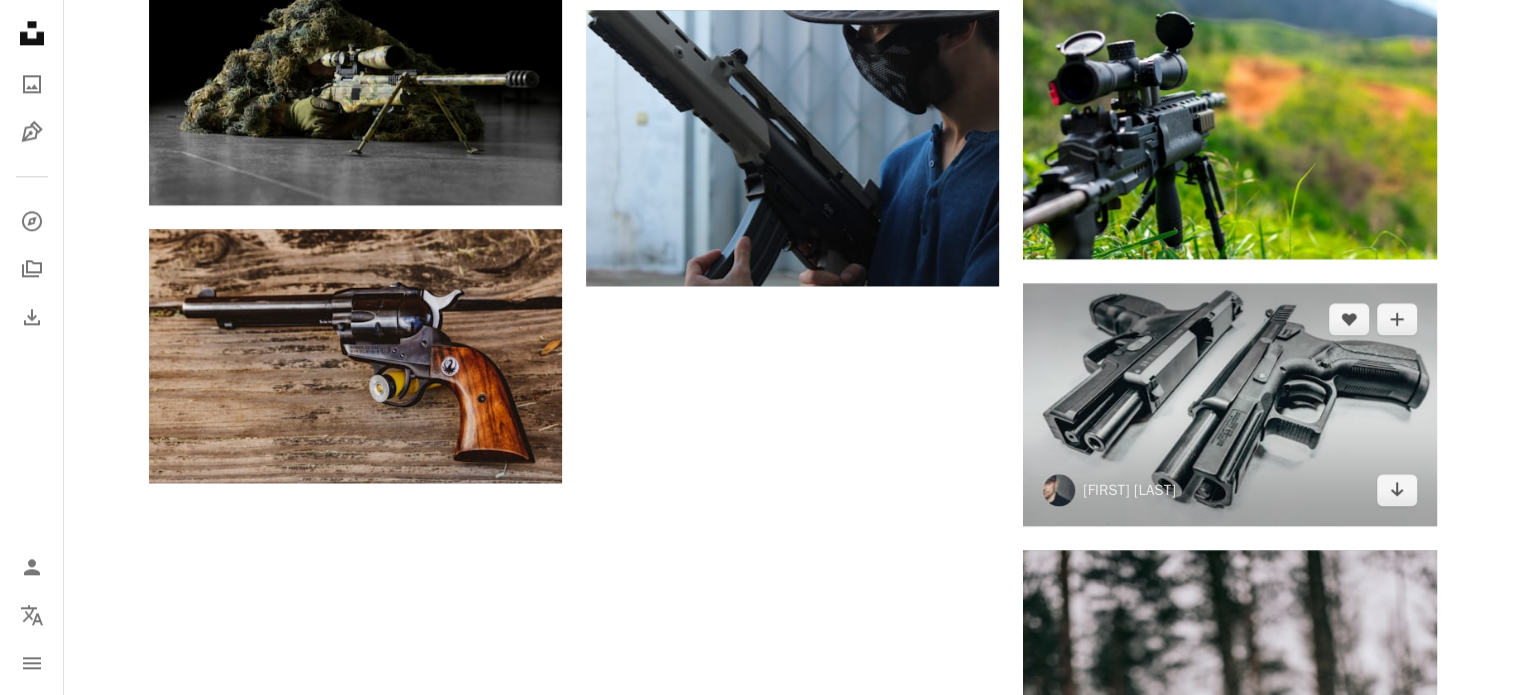 click at bounding box center (1229, 404) 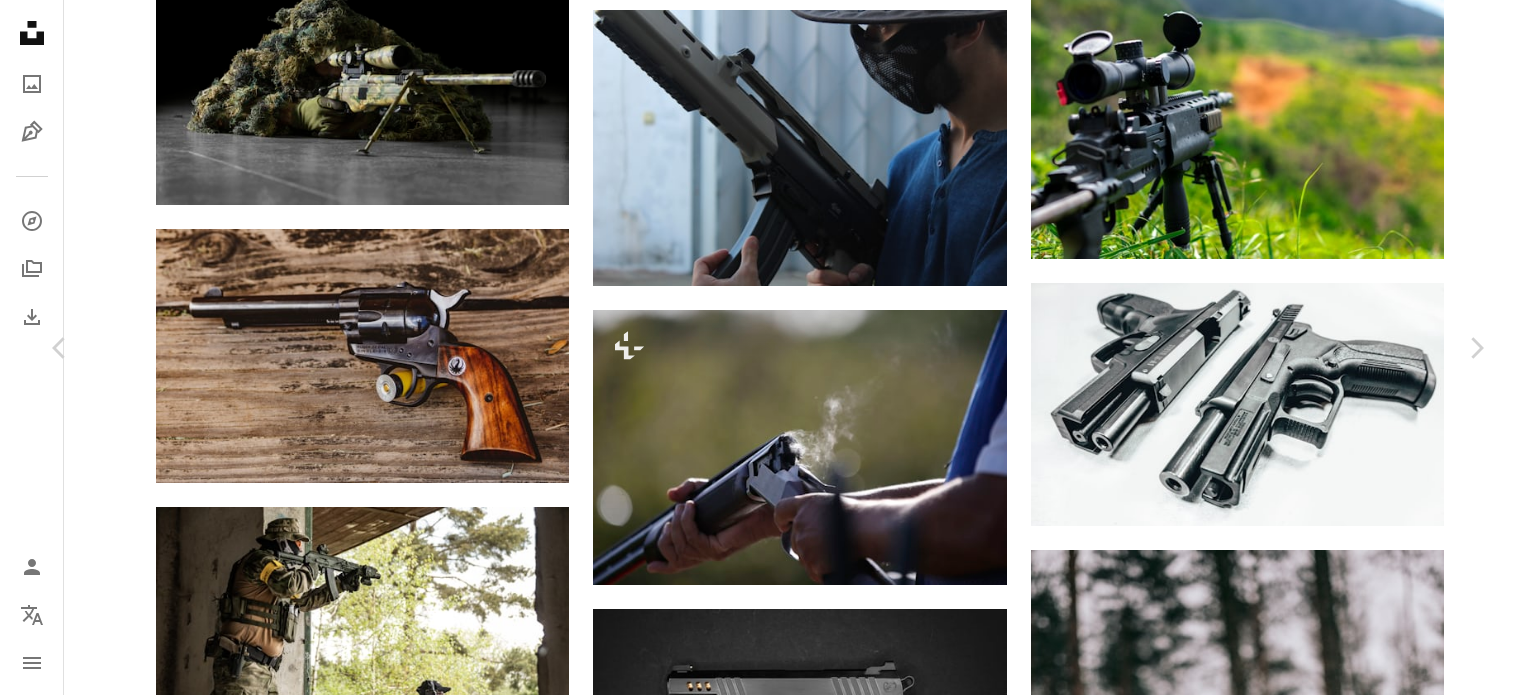 scroll, scrollTop: 1271, scrollLeft: 0, axis: vertical 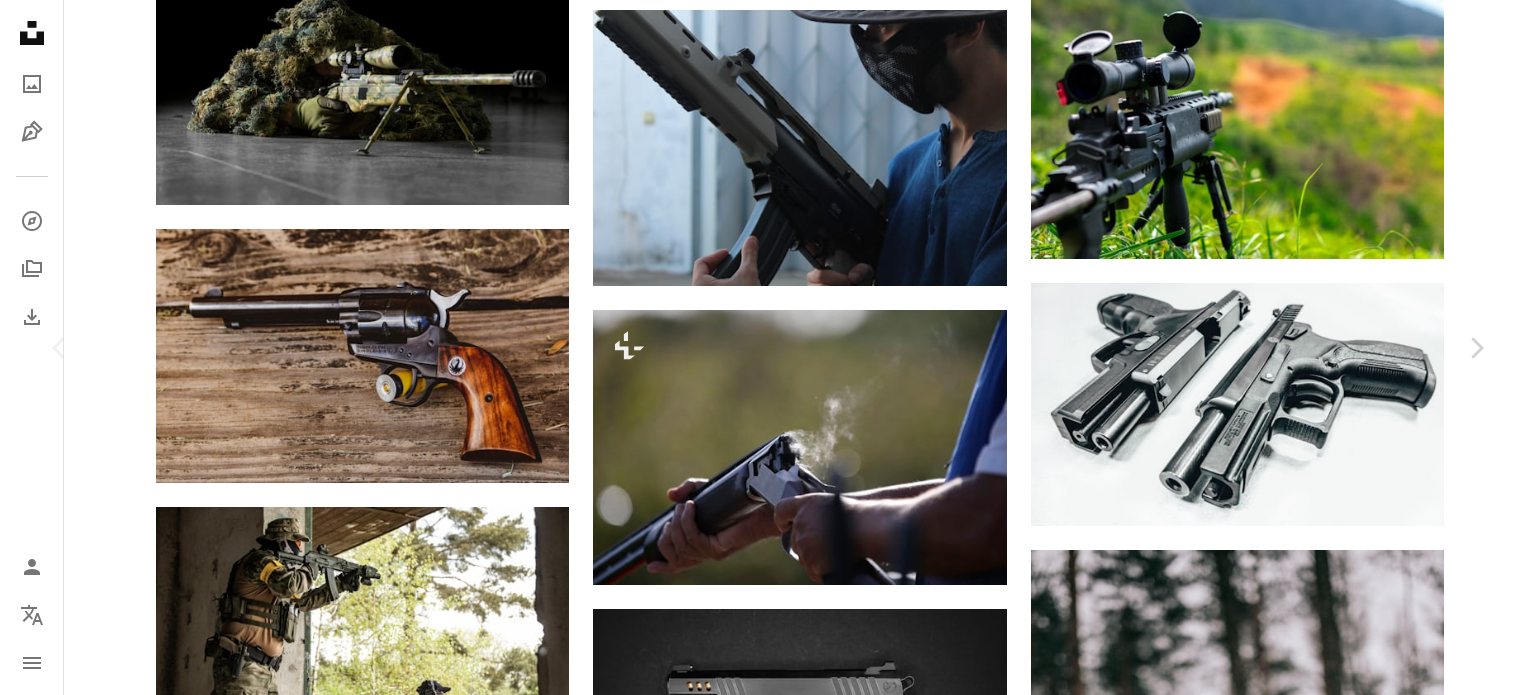 click on "Download free" at bounding box center [1287, 4838] 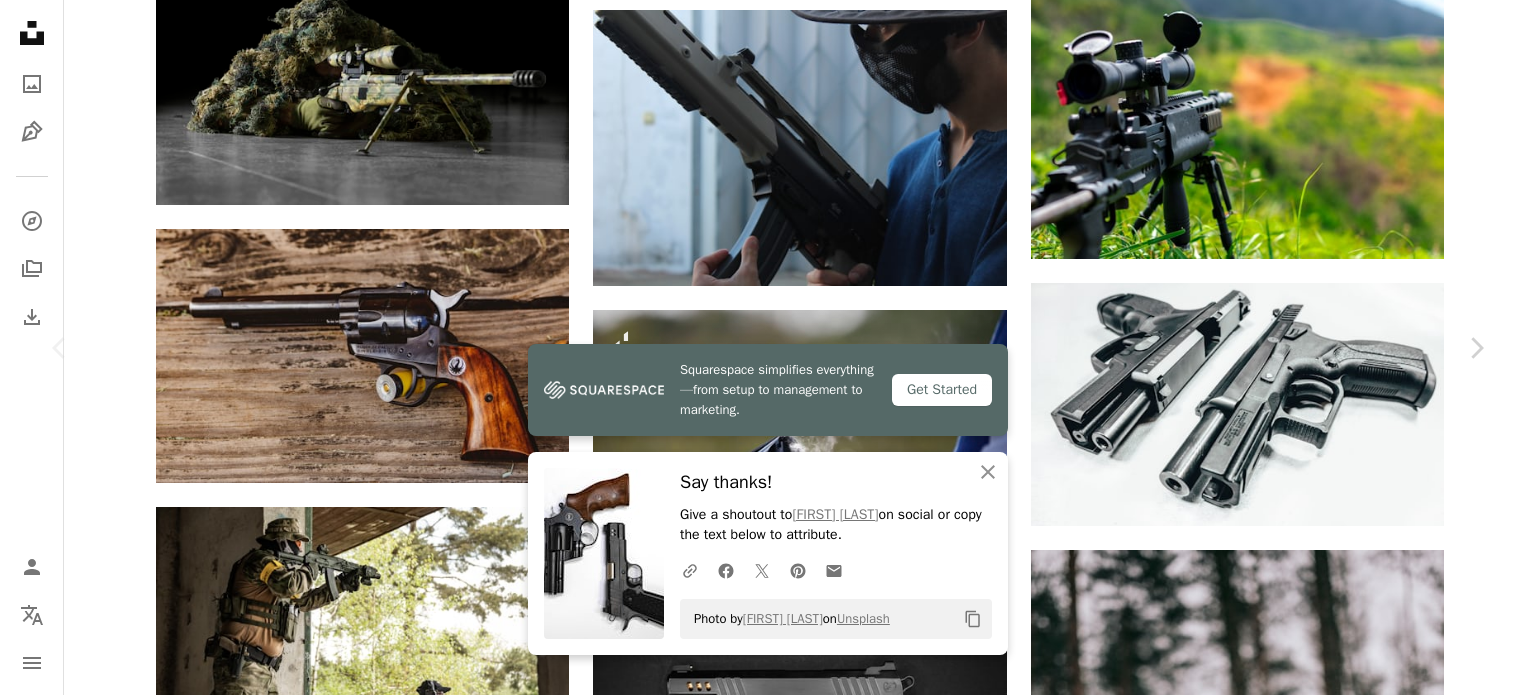 click on "Zoom in" at bounding box center [760, 5169] 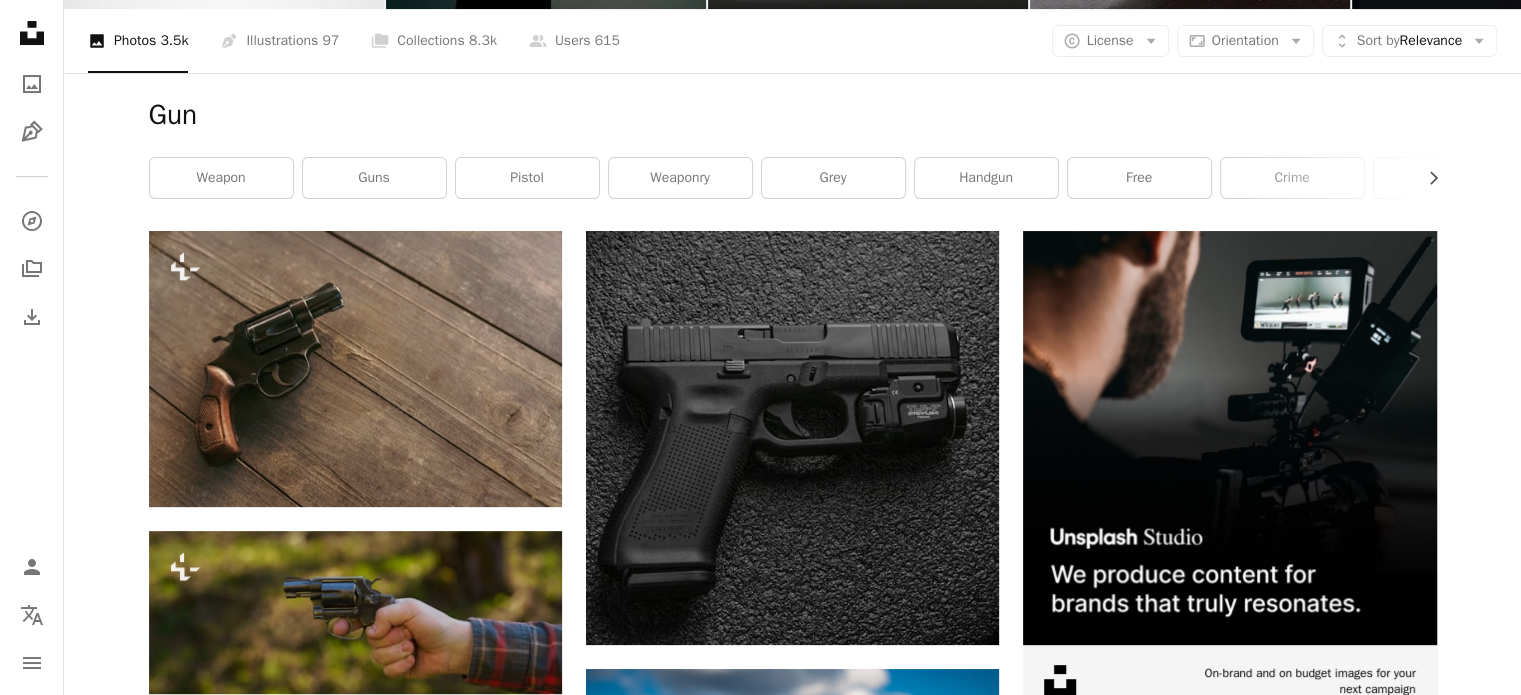 scroll, scrollTop: 0, scrollLeft: 0, axis: both 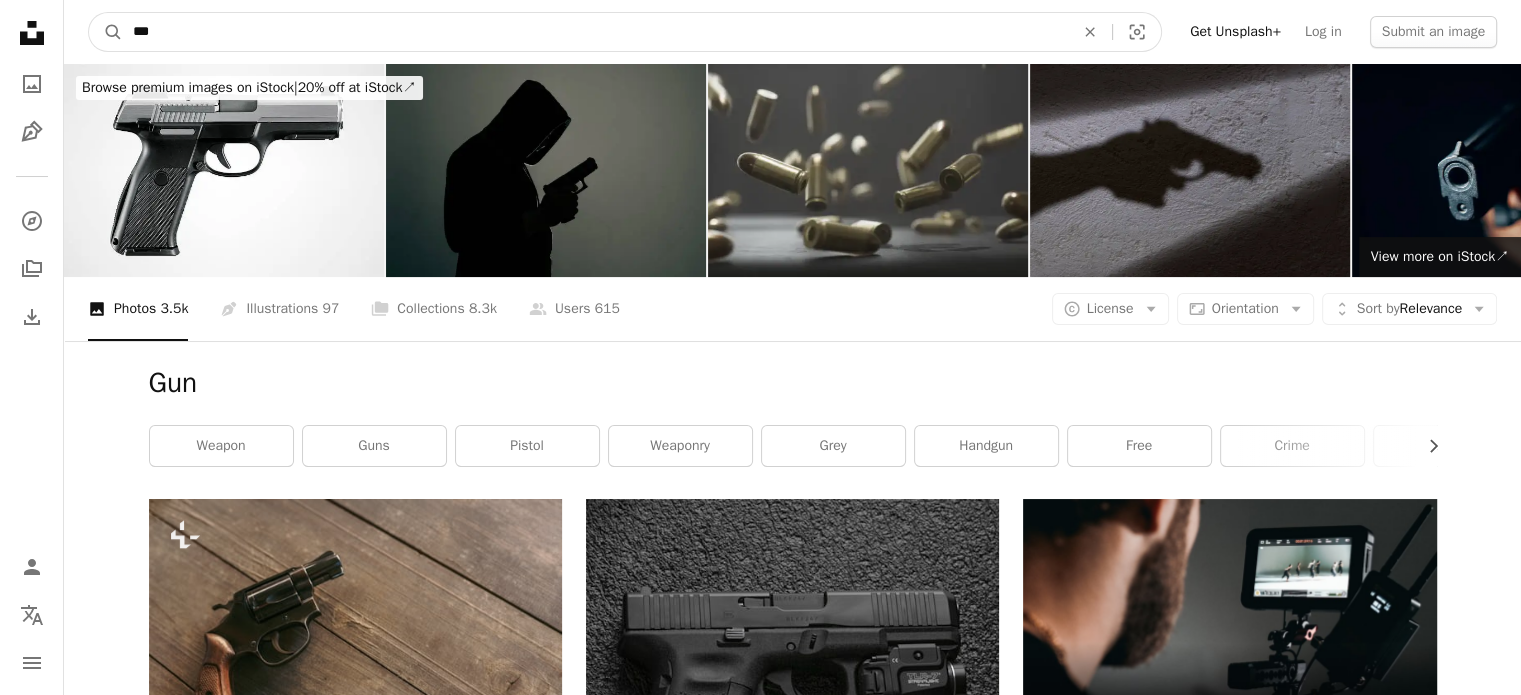 click on "***" at bounding box center [595, 32] 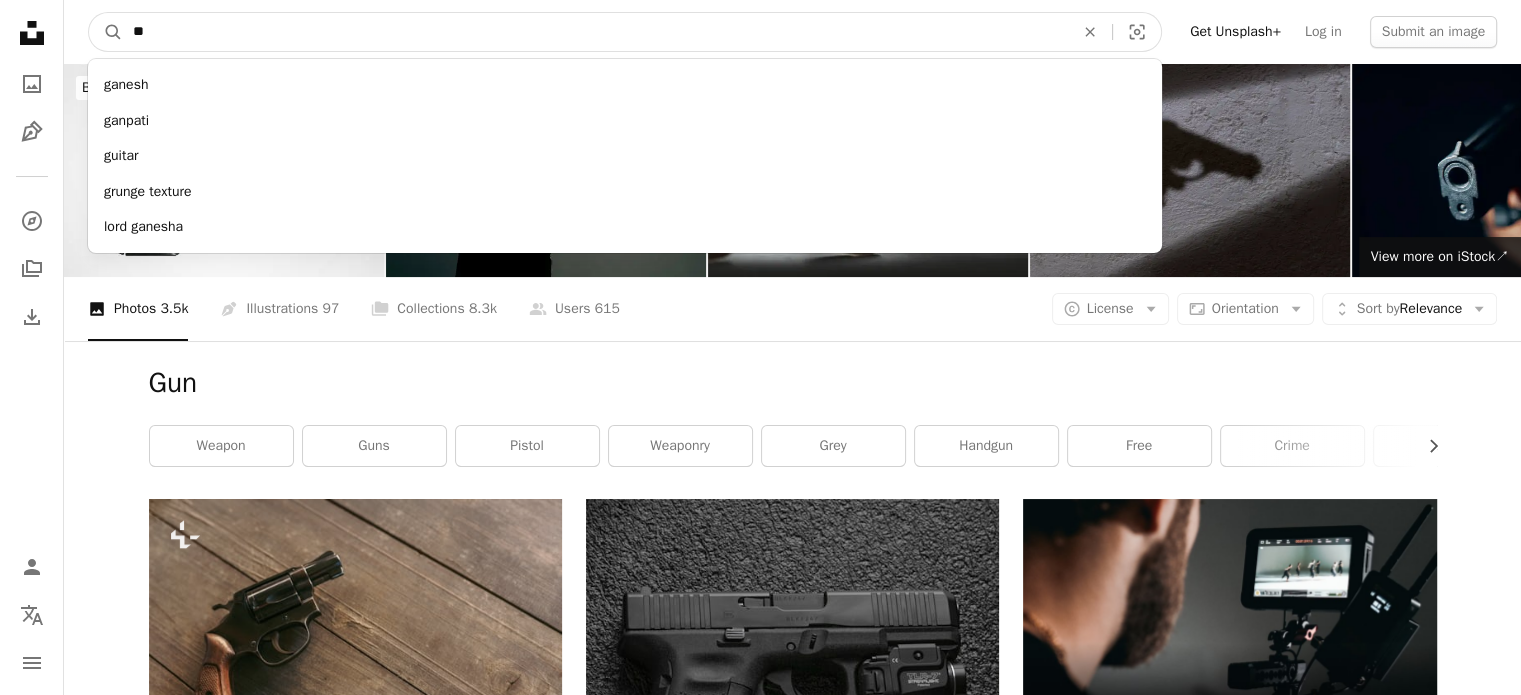 type on "*" 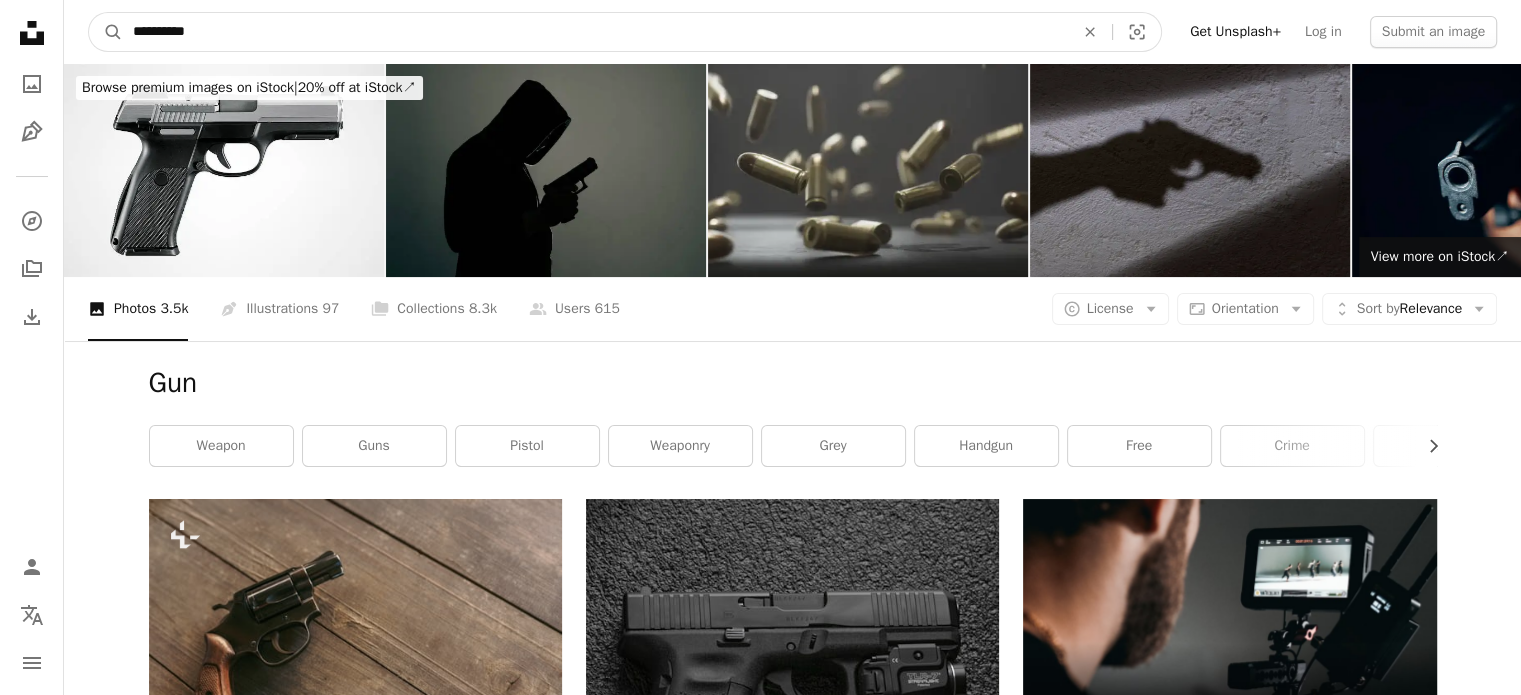 type on "**********" 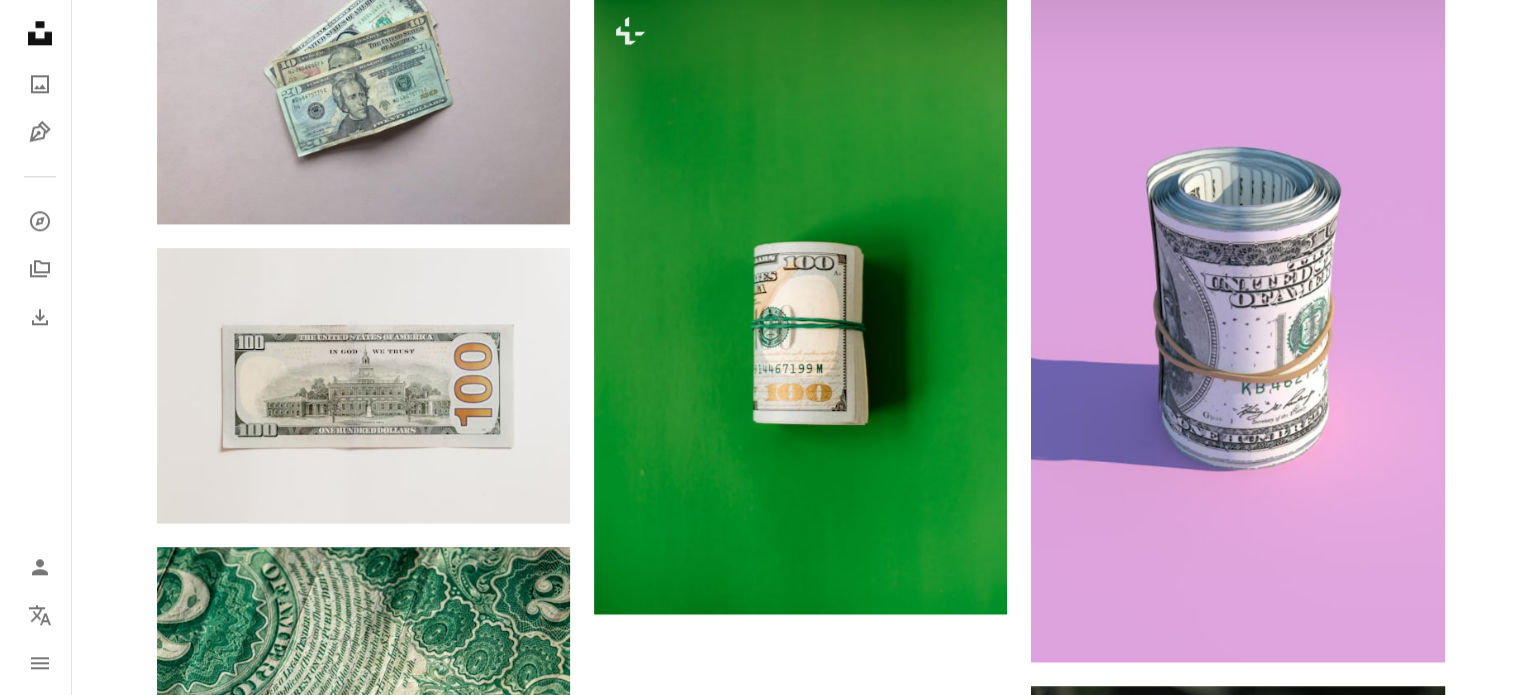 scroll, scrollTop: 2370, scrollLeft: 0, axis: vertical 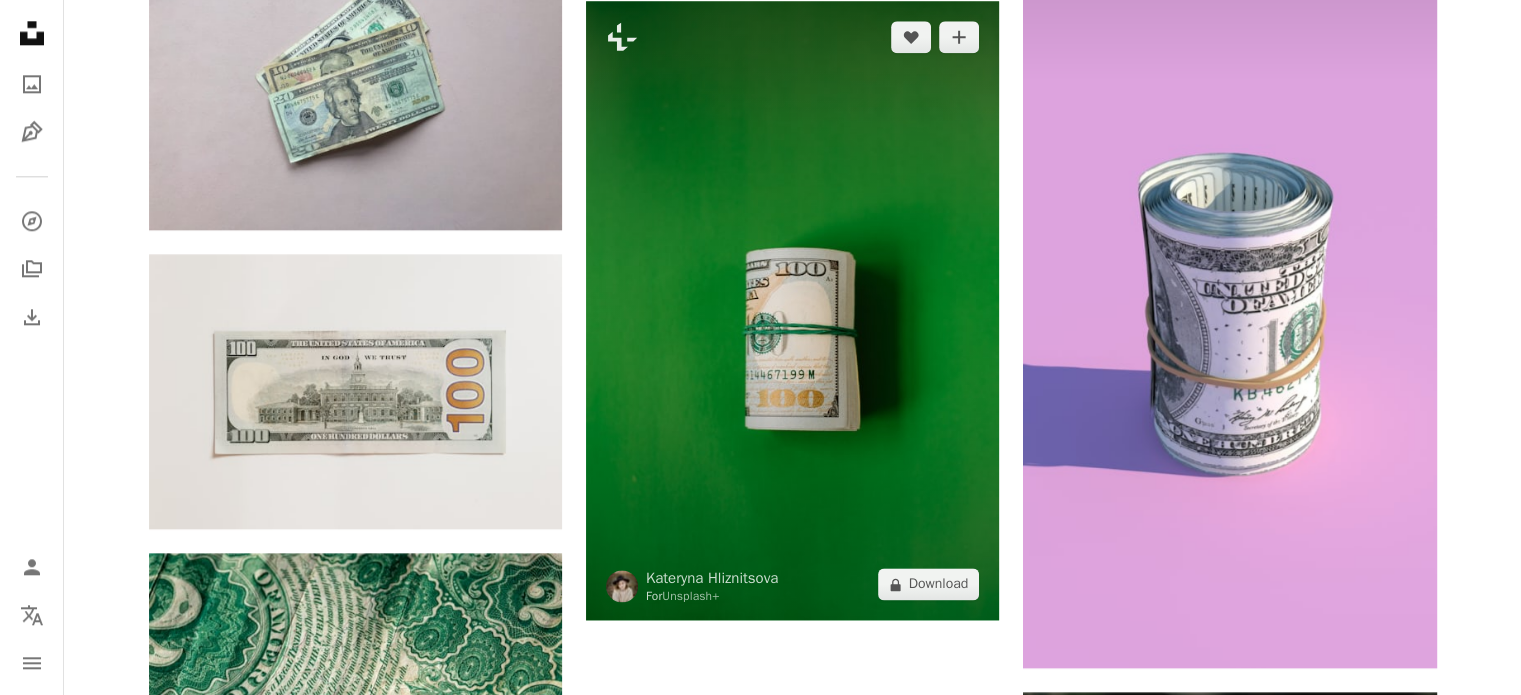 click at bounding box center [792, 310] 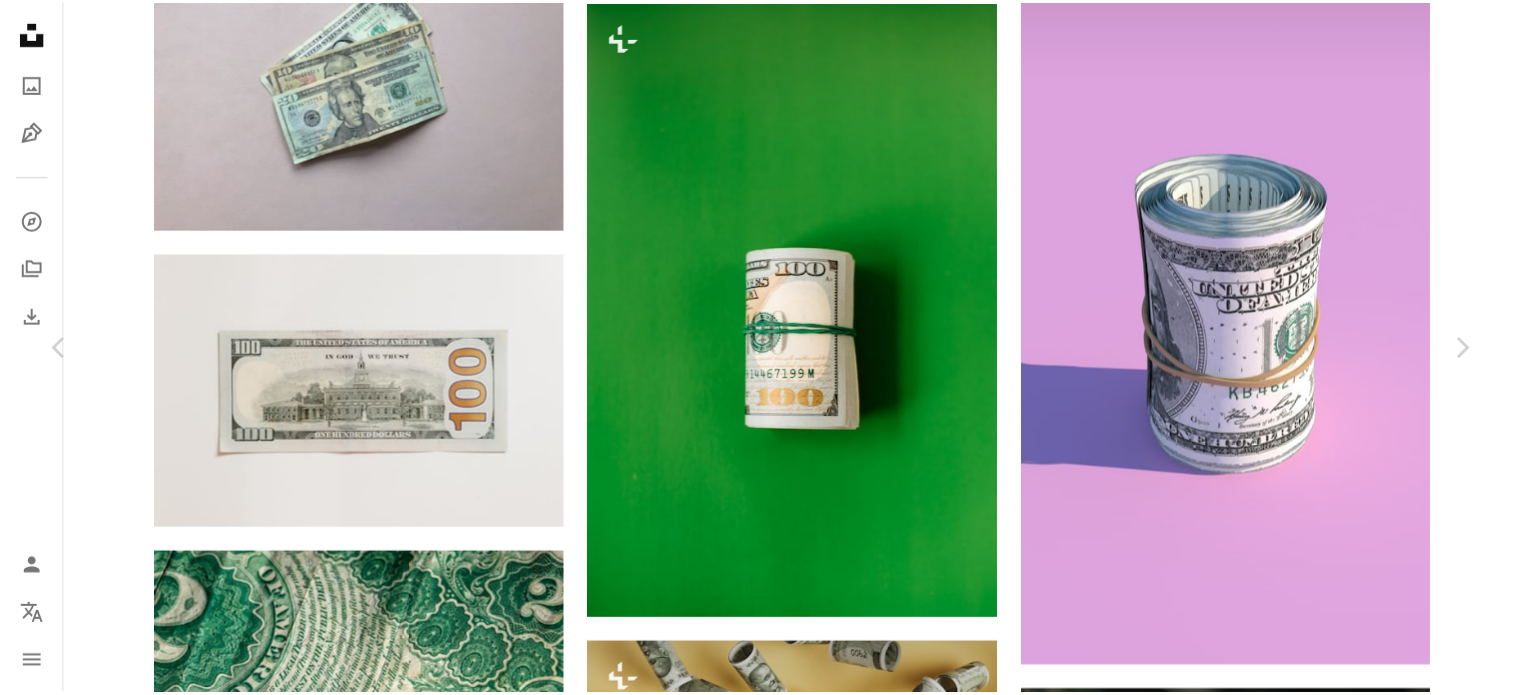 scroll, scrollTop: 2434, scrollLeft: 0, axis: vertical 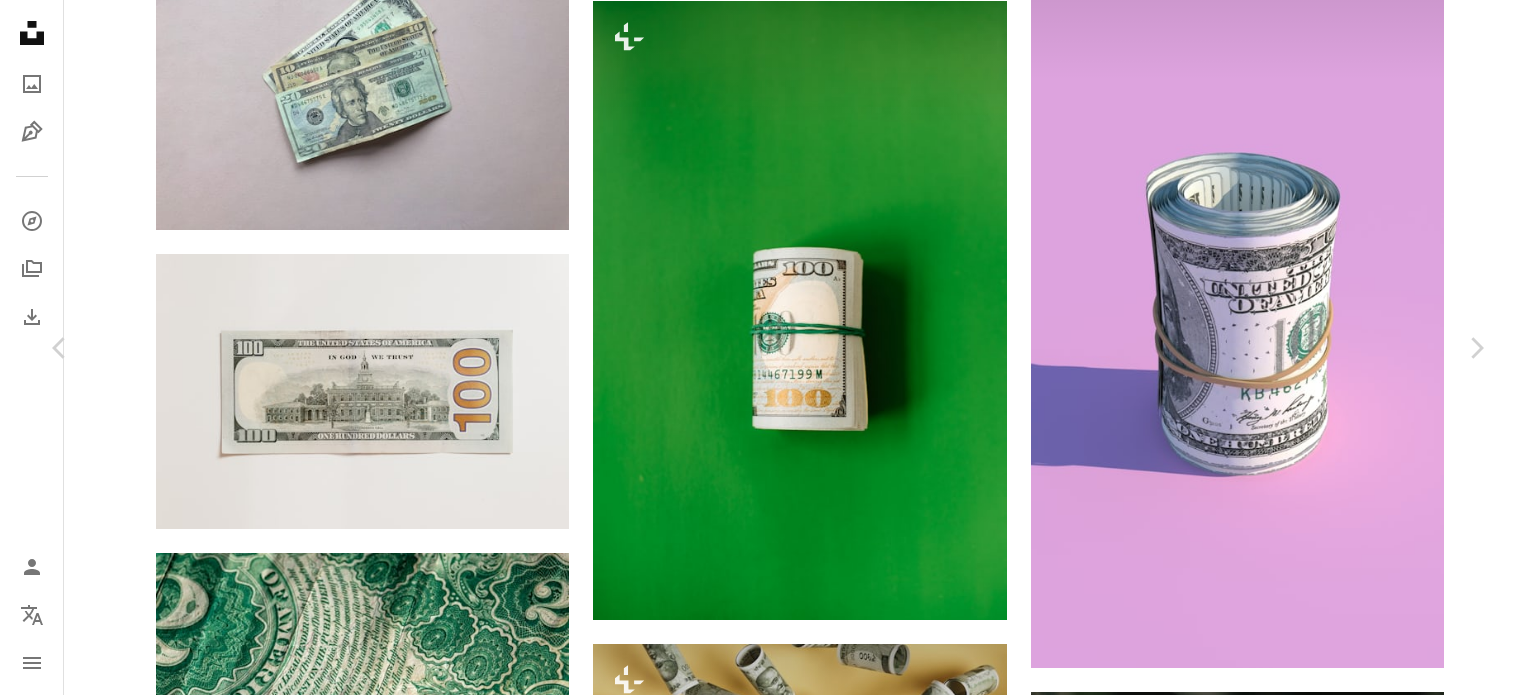 click on "An X shape" at bounding box center (20, 20) 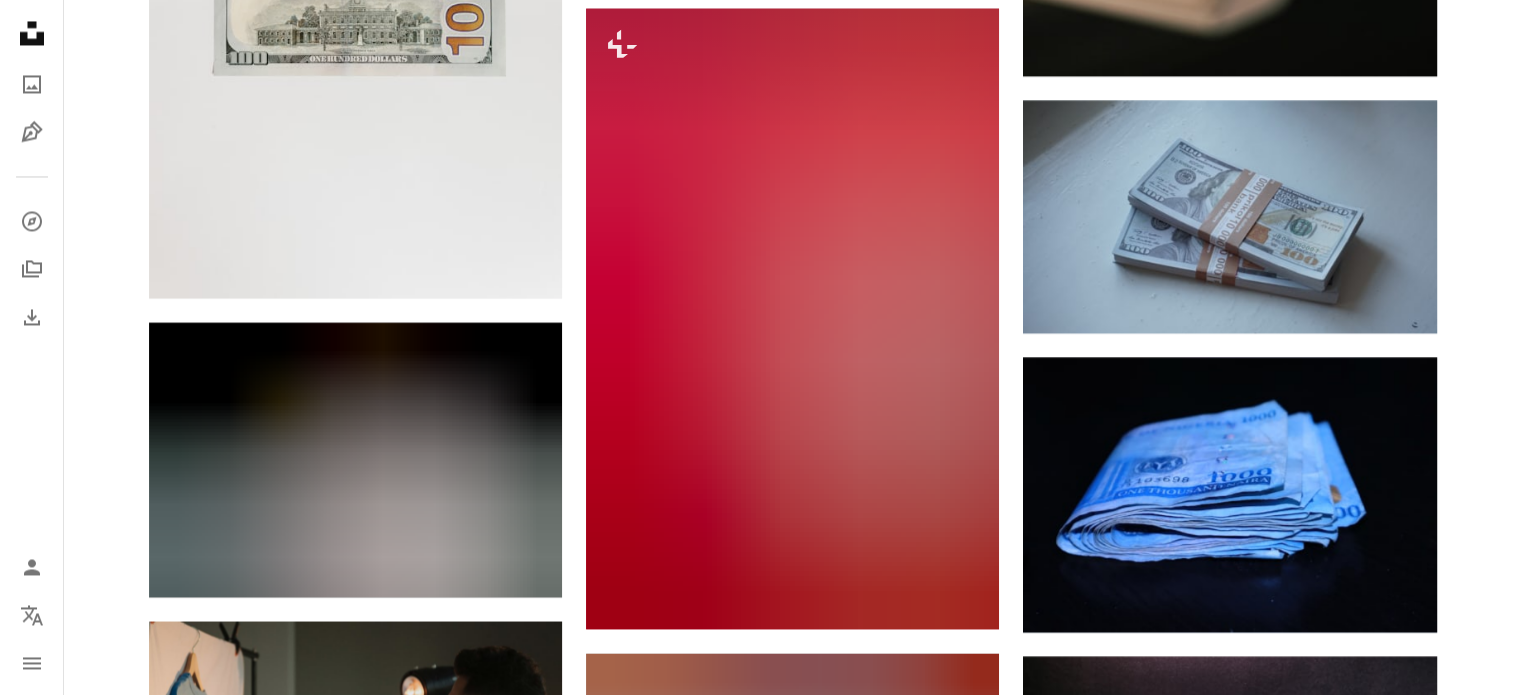 scroll, scrollTop: 3504, scrollLeft: 0, axis: vertical 